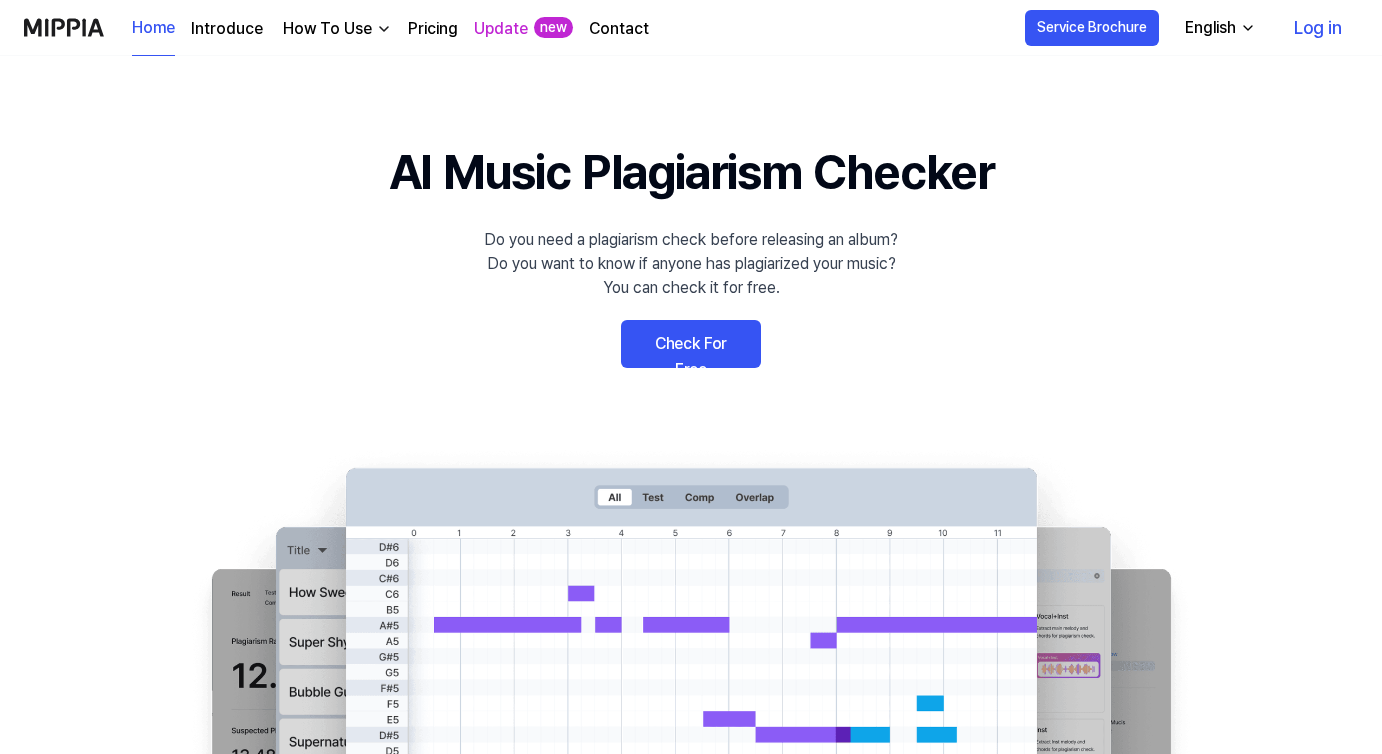 scroll, scrollTop: 0, scrollLeft: 0, axis: both 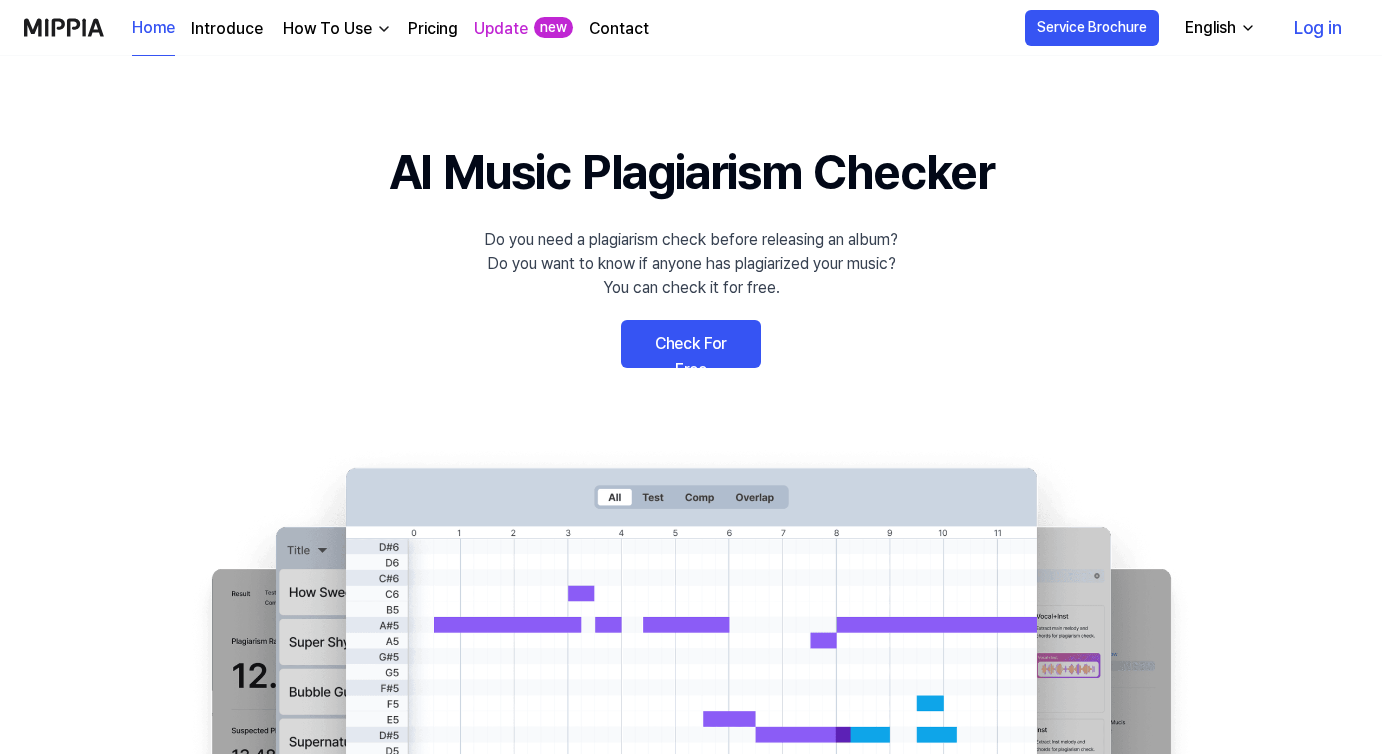 click on "Check For Free" at bounding box center [691, 344] 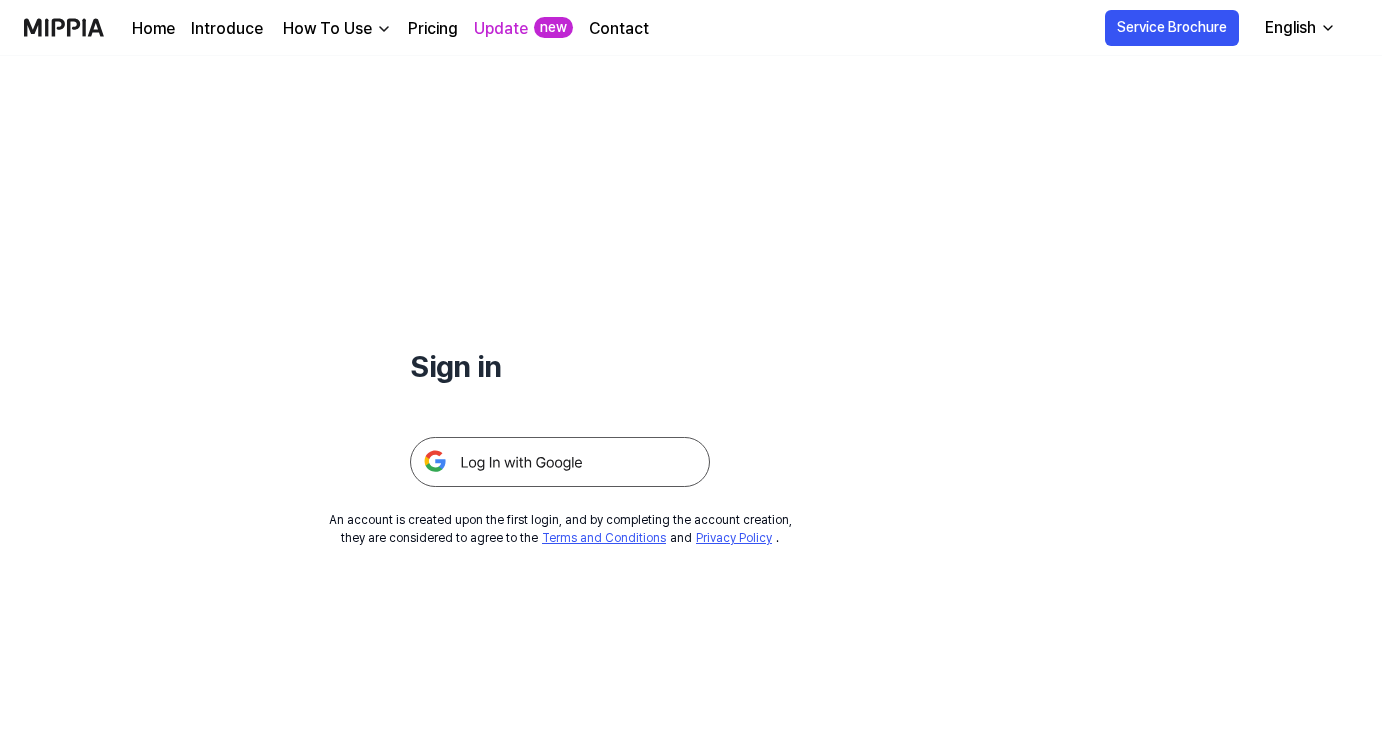 click at bounding box center (560, 462) 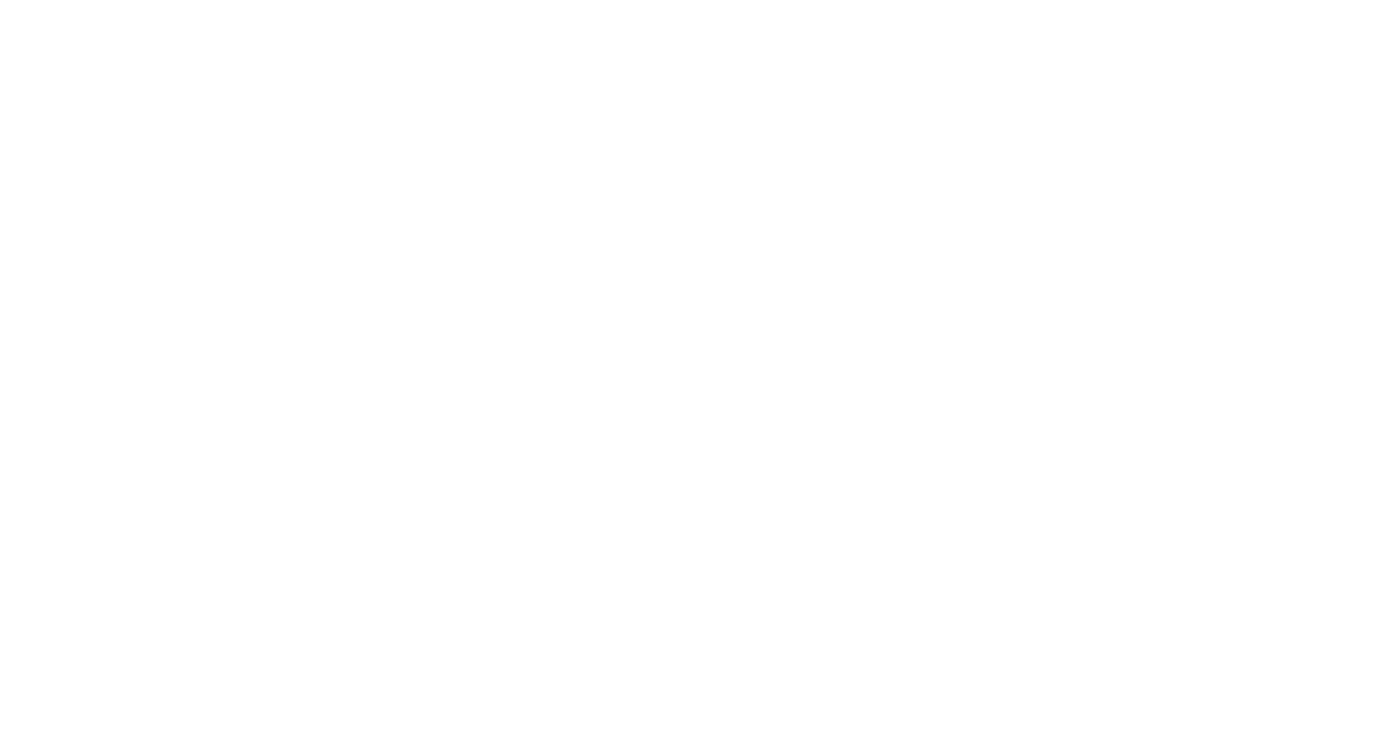 scroll, scrollTop: 0, scrollLeft: 0, axis: both 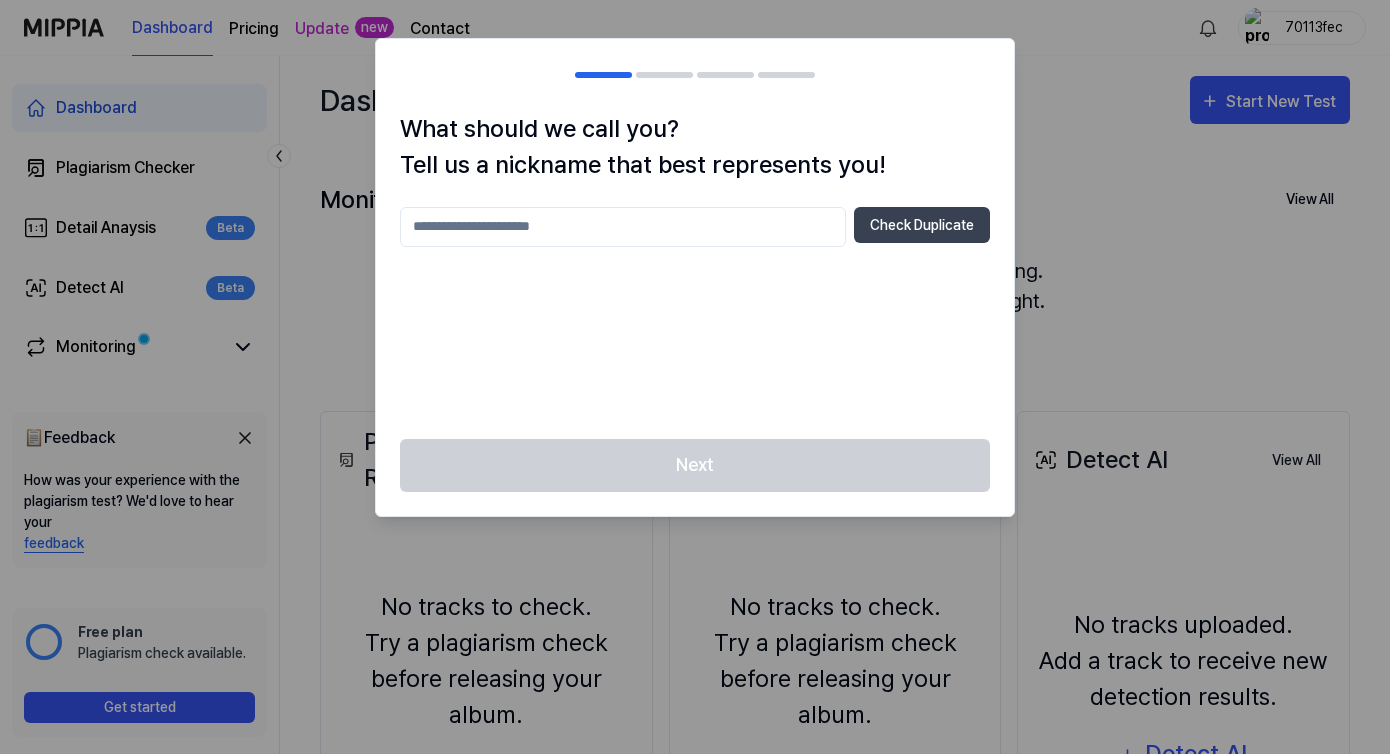 click at bounding box center (623, 227) 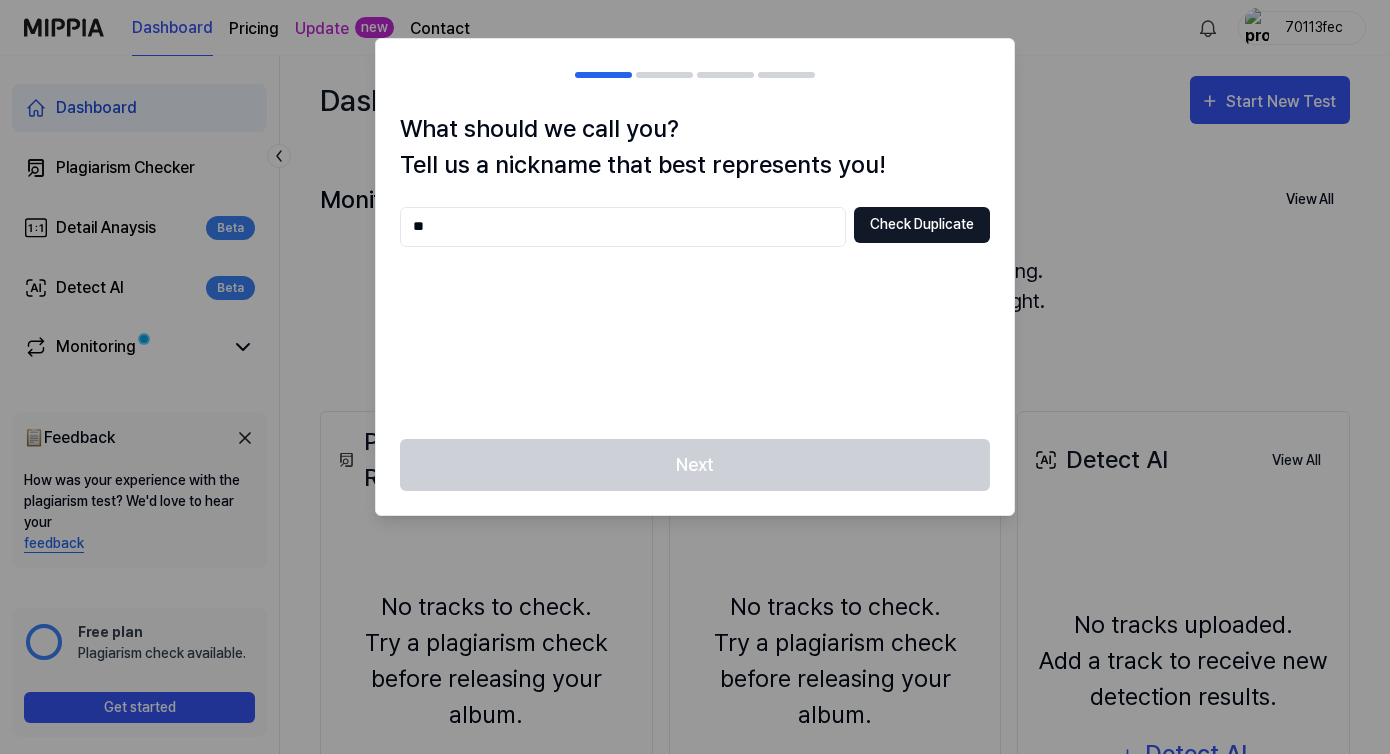 type on "**" 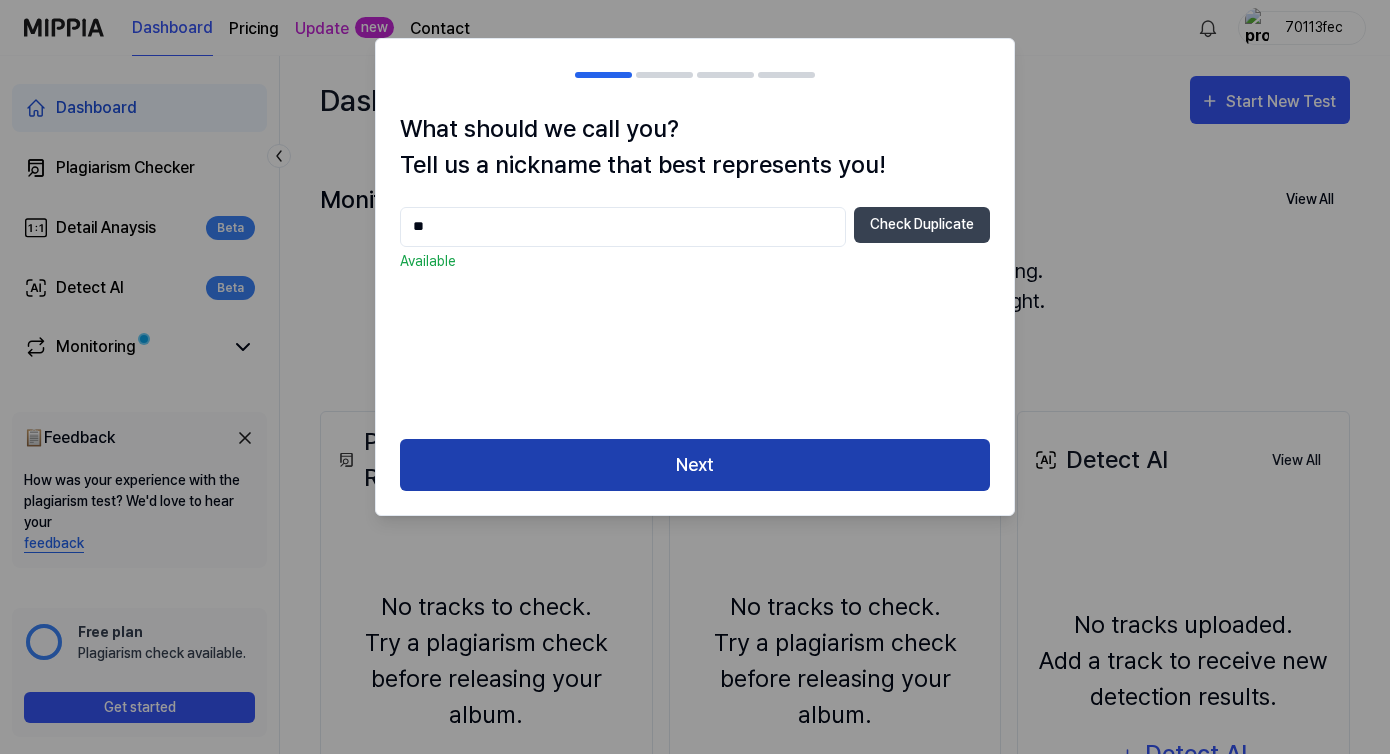 click on "Next" at bounding box center [695, 465] 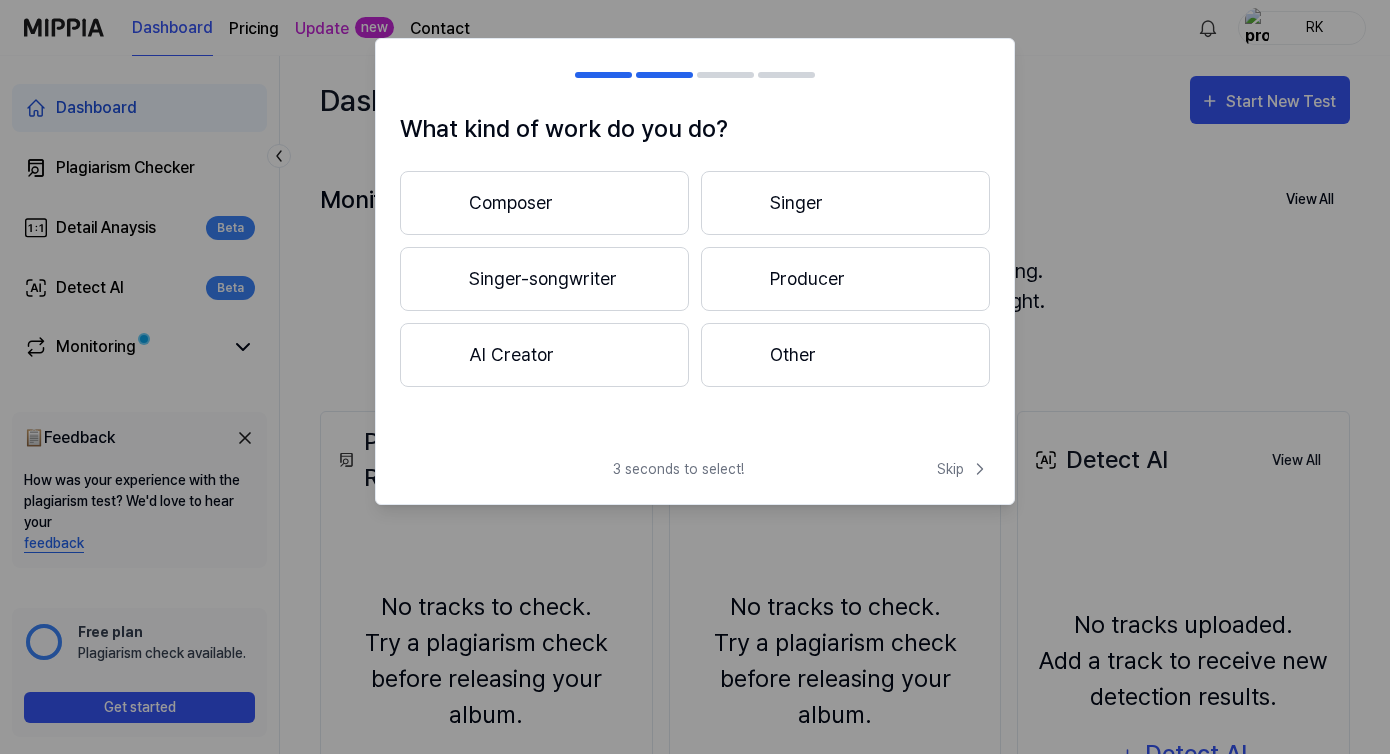 click on "Composer" at bounding box center [544, 203] 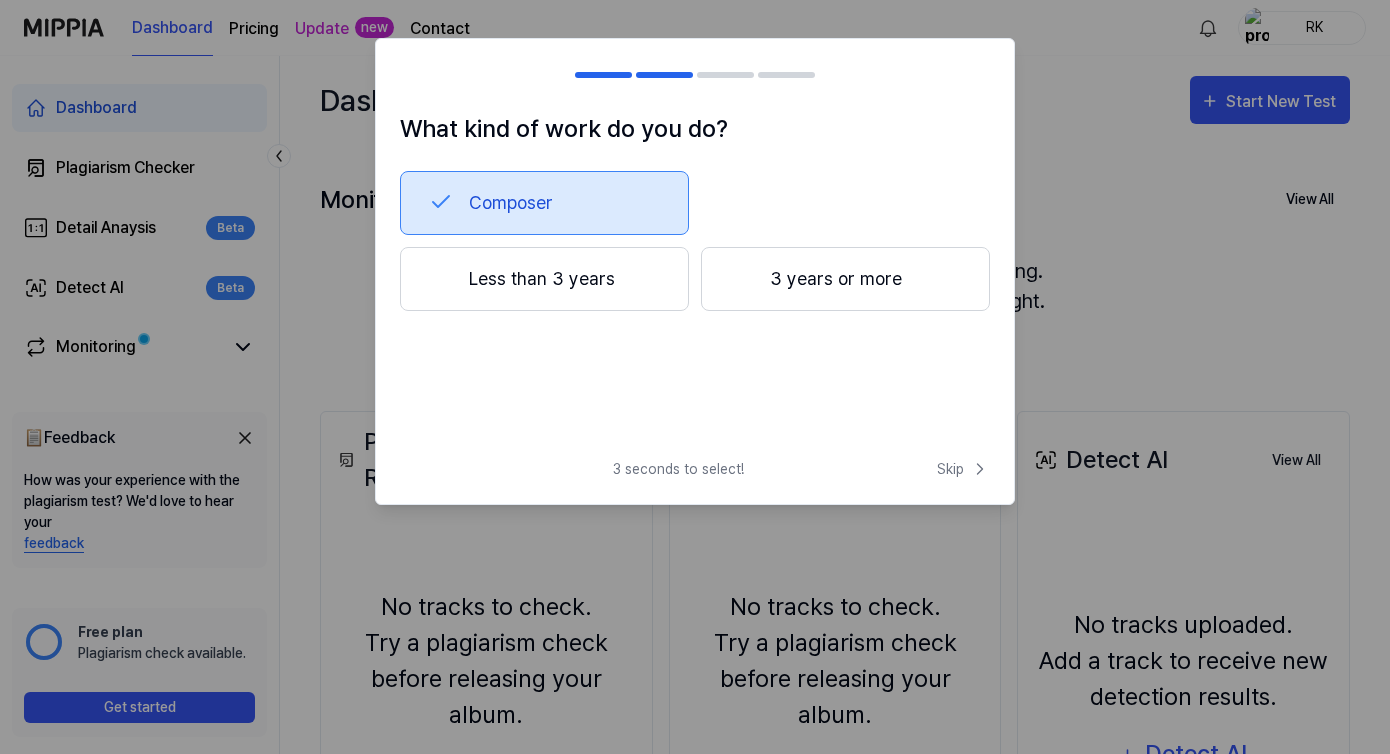 click at bounding box center [695, 75] 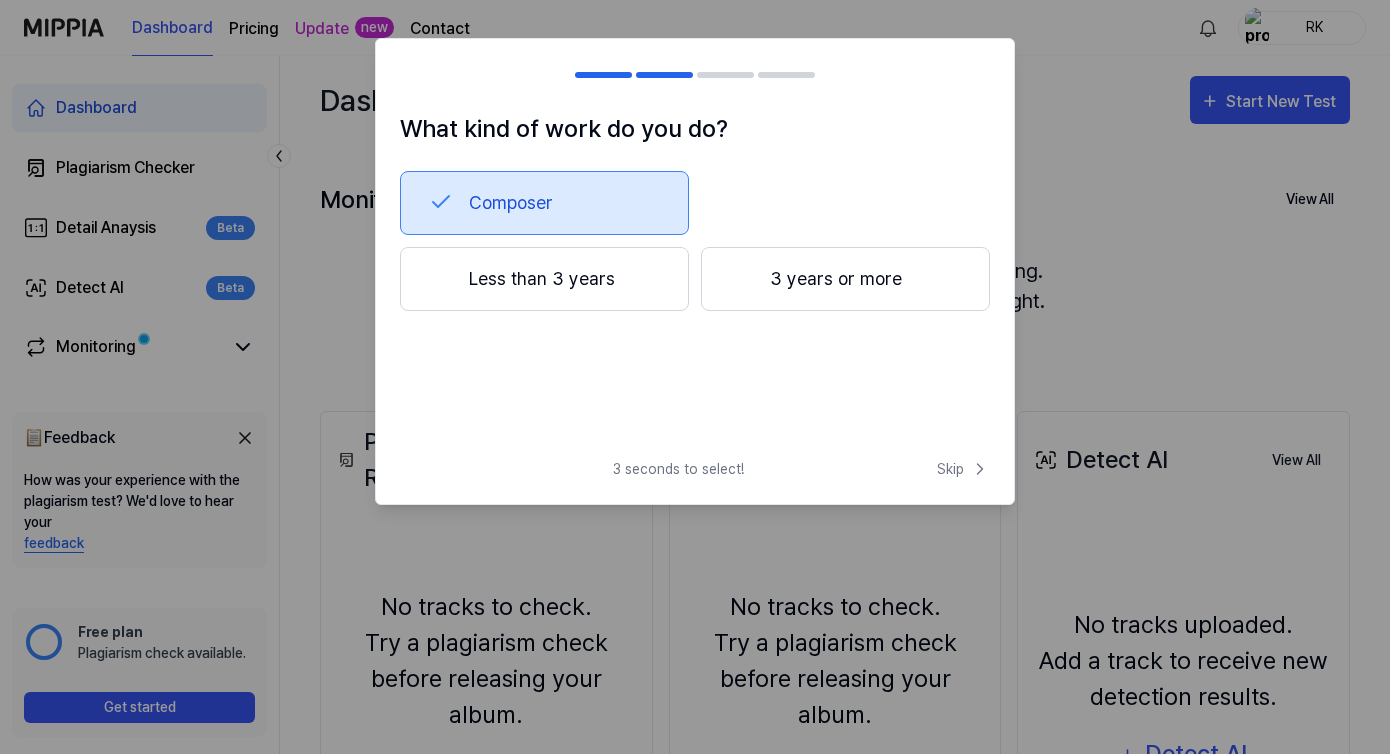 click on "Composer Less than 3 years 3 years or more" at bounding box center [695, 275] 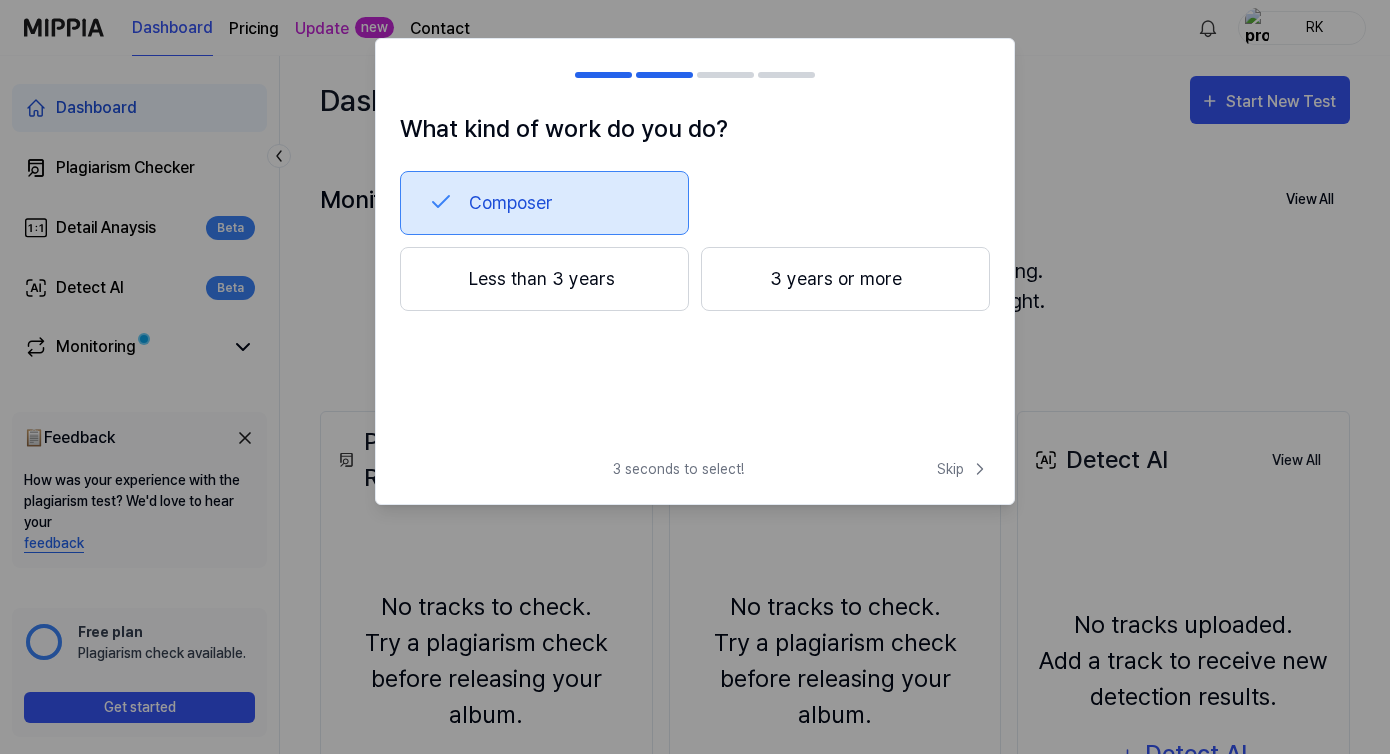 click on "What kind of work do you do? Composer Less than 3 years 3 years or more" at bounding box center [695, 277] 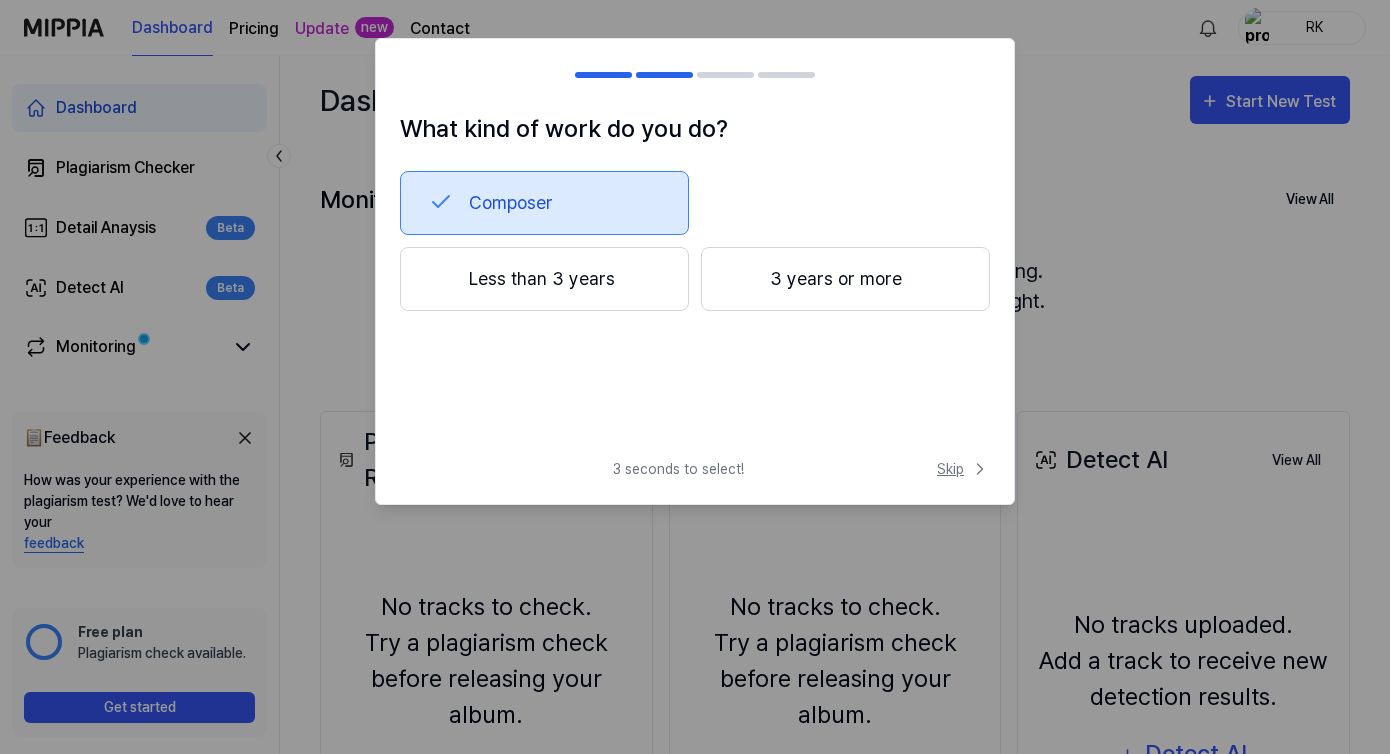 click on "Skip" at bounding box center (963, 469) 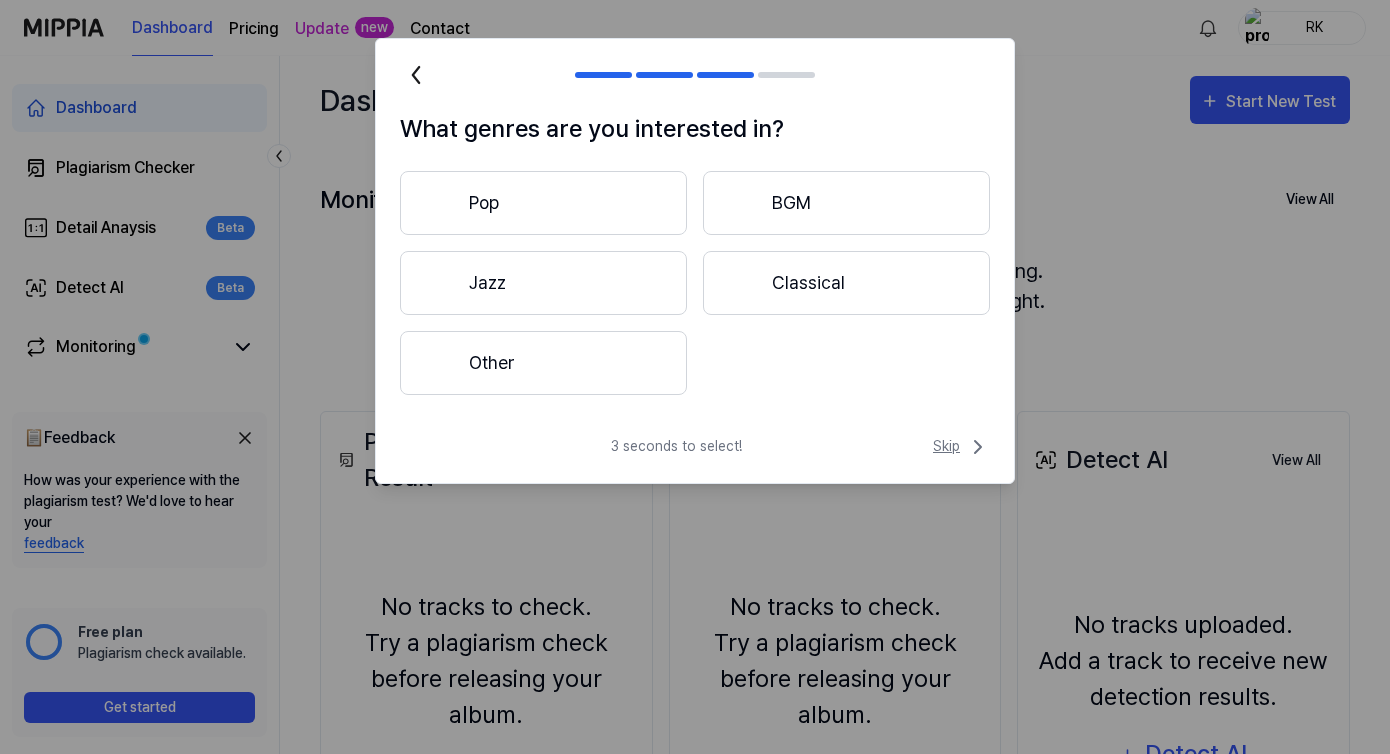 click on "Skip" at bounding box center [961, 447] 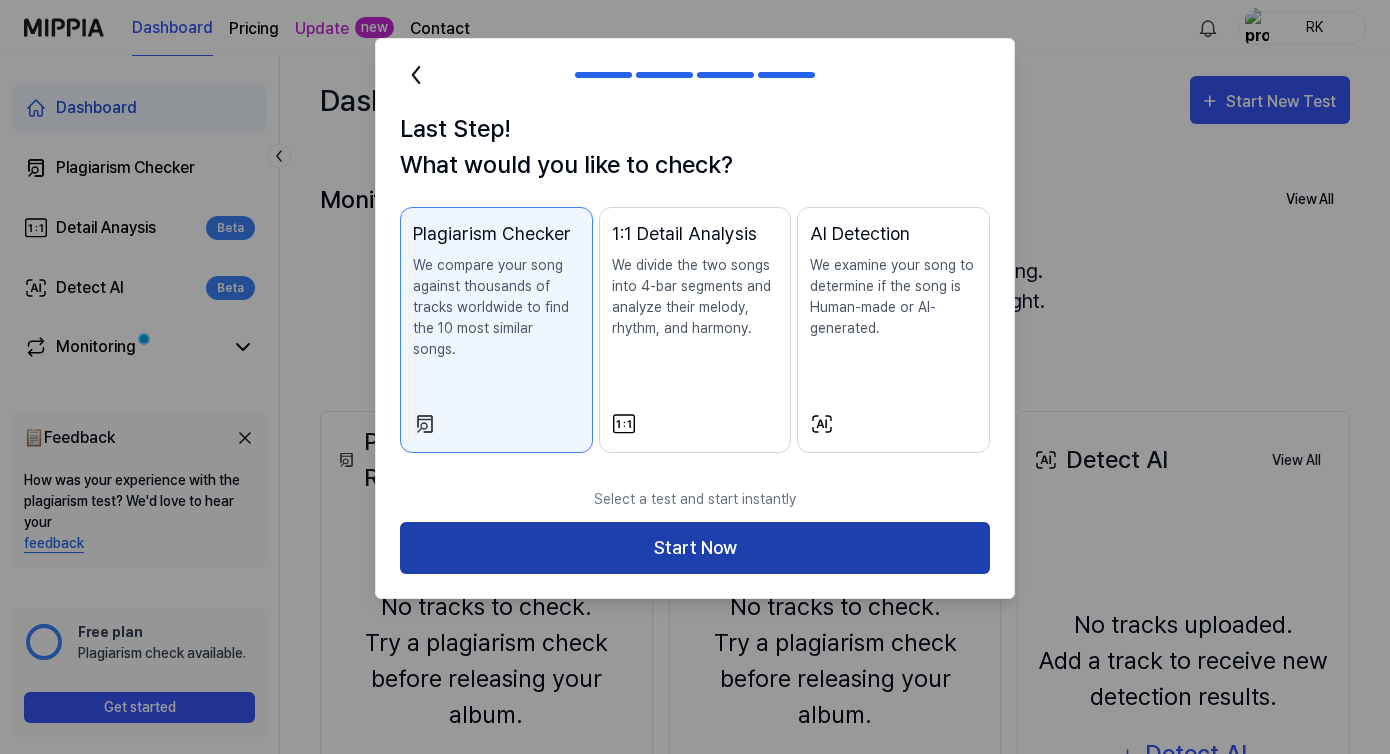 click on "Start Now" at bounding box center [695, 548] 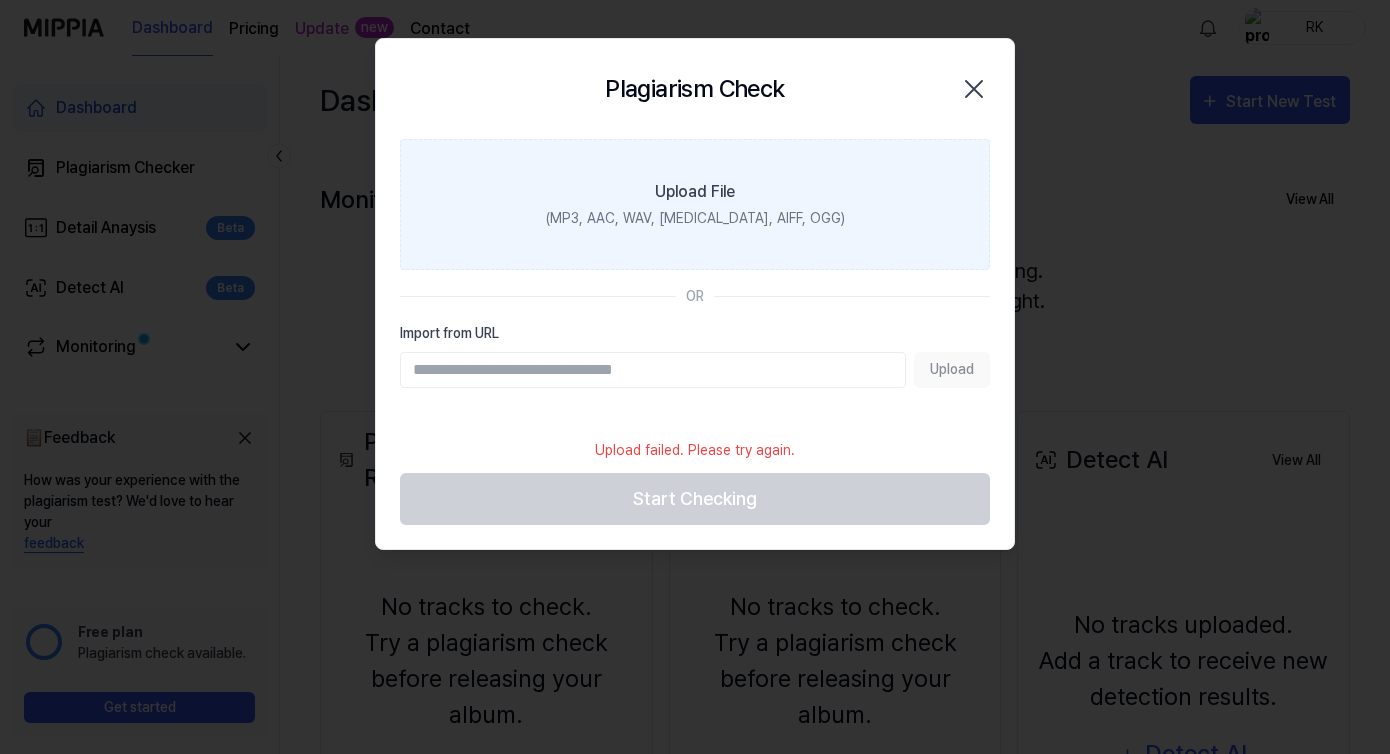 click on "Upload File (MP3, AAC, WAV, [MEDICAL_DATA], AIFF, OGG)" at bounding box center [695, 204] 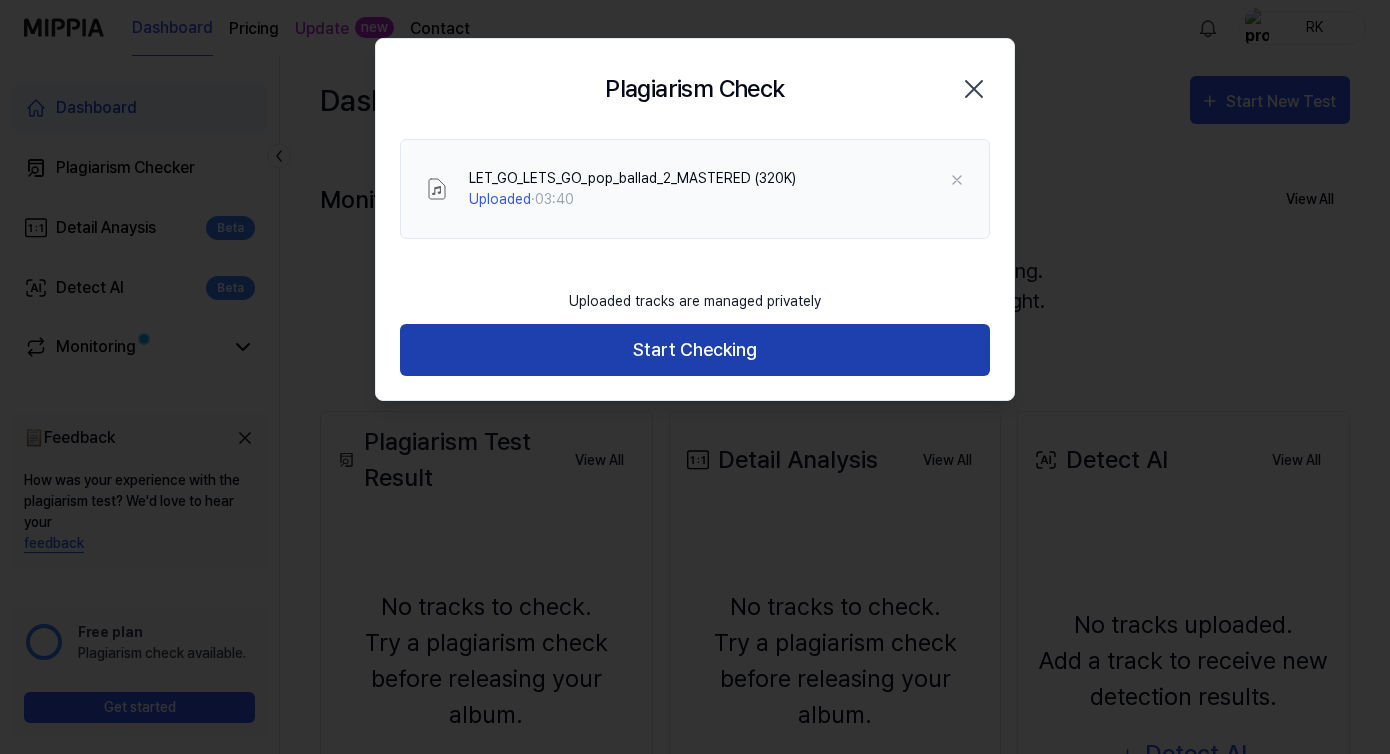 click on "Start Checking" at bounding box center [695, 350] 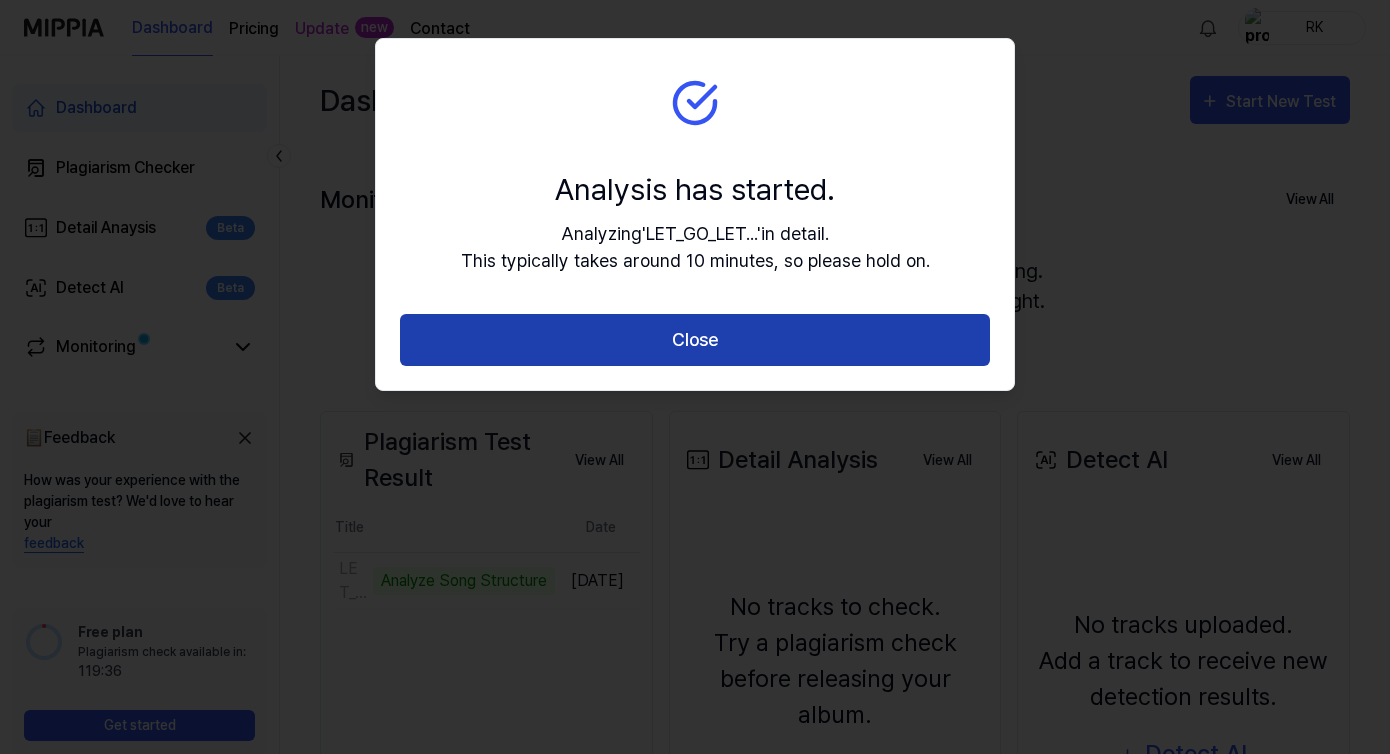 click on "Close" at bounding box center (695, 340) 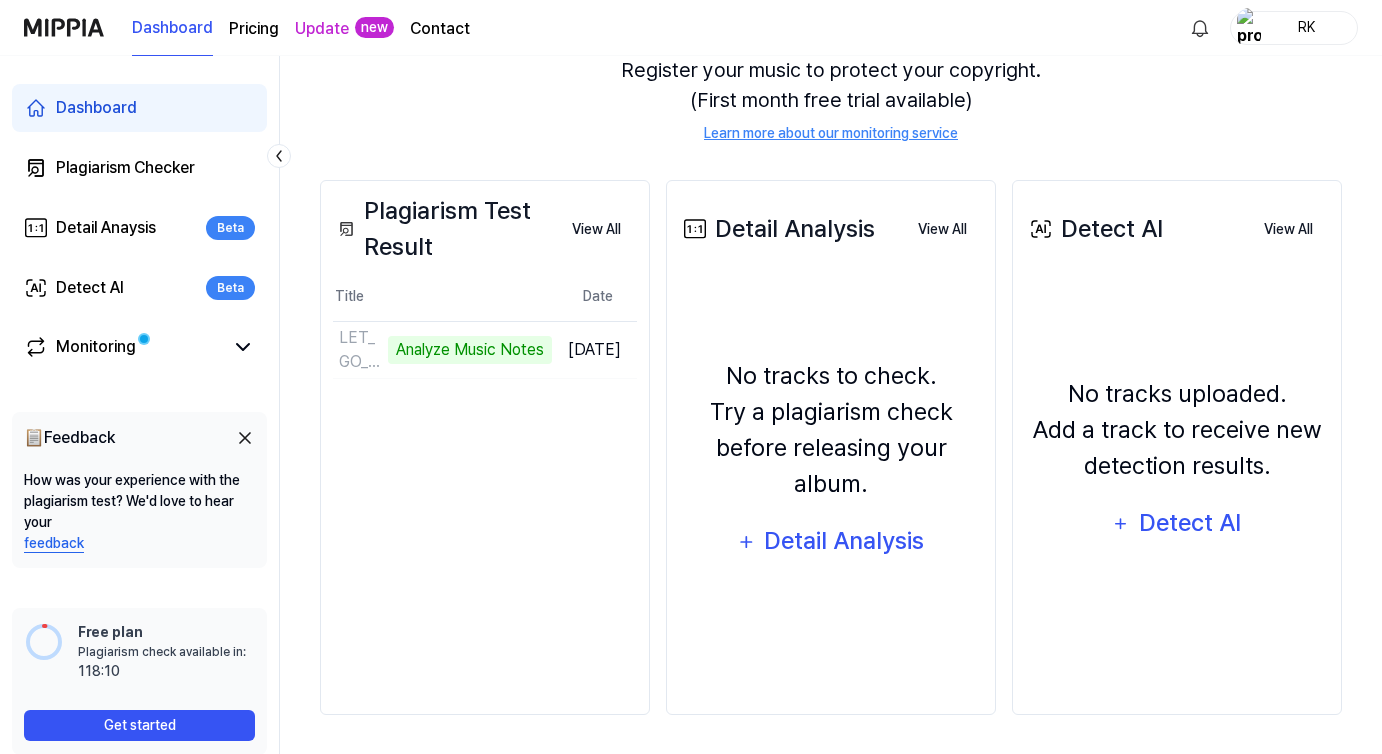scroll, scrollTop: 232, scrollLeft: 0, axis: vertical 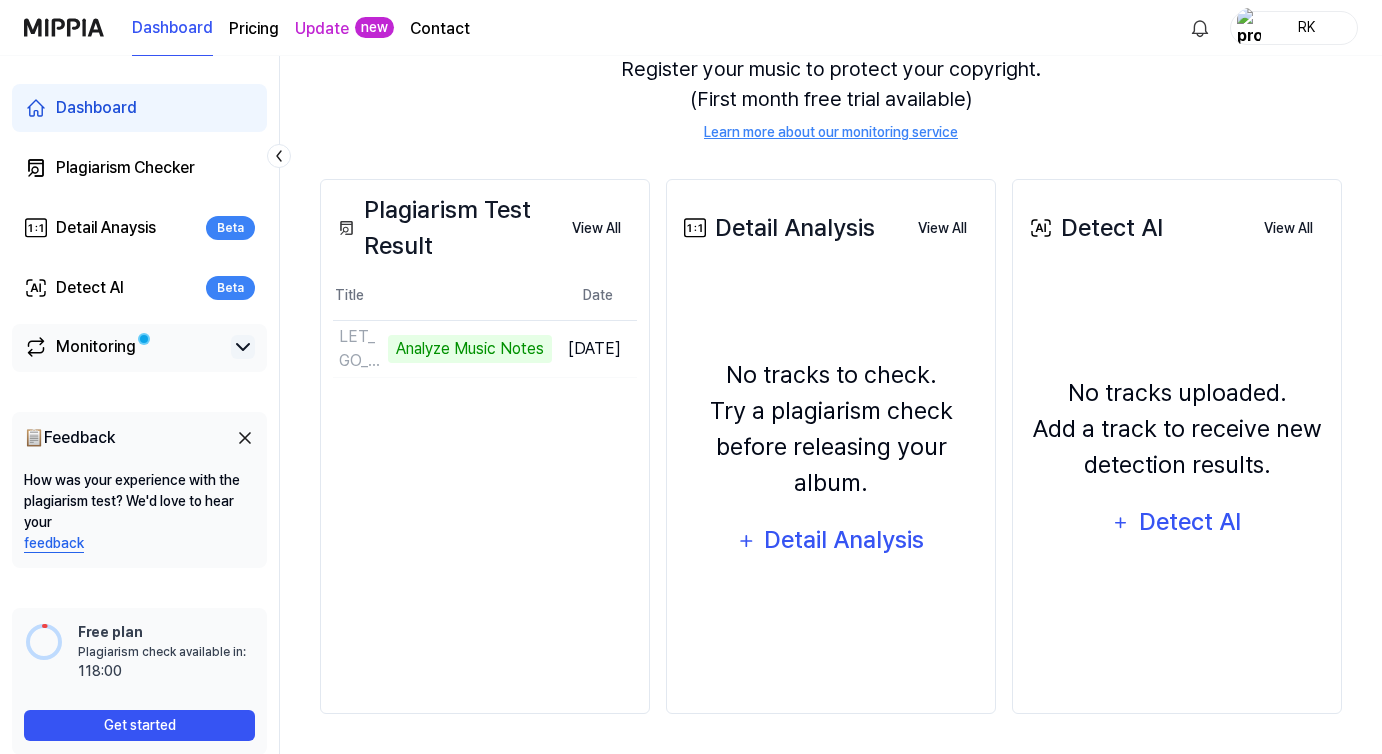 click 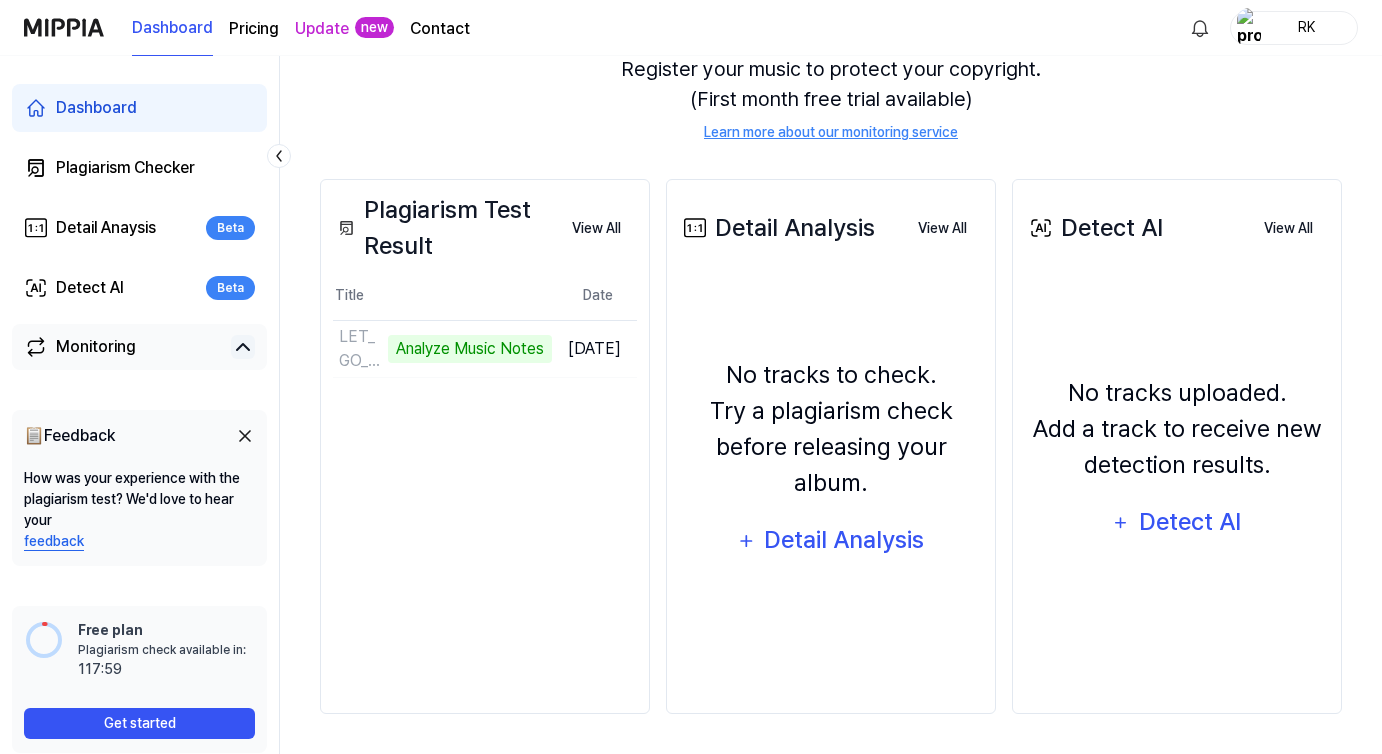 click 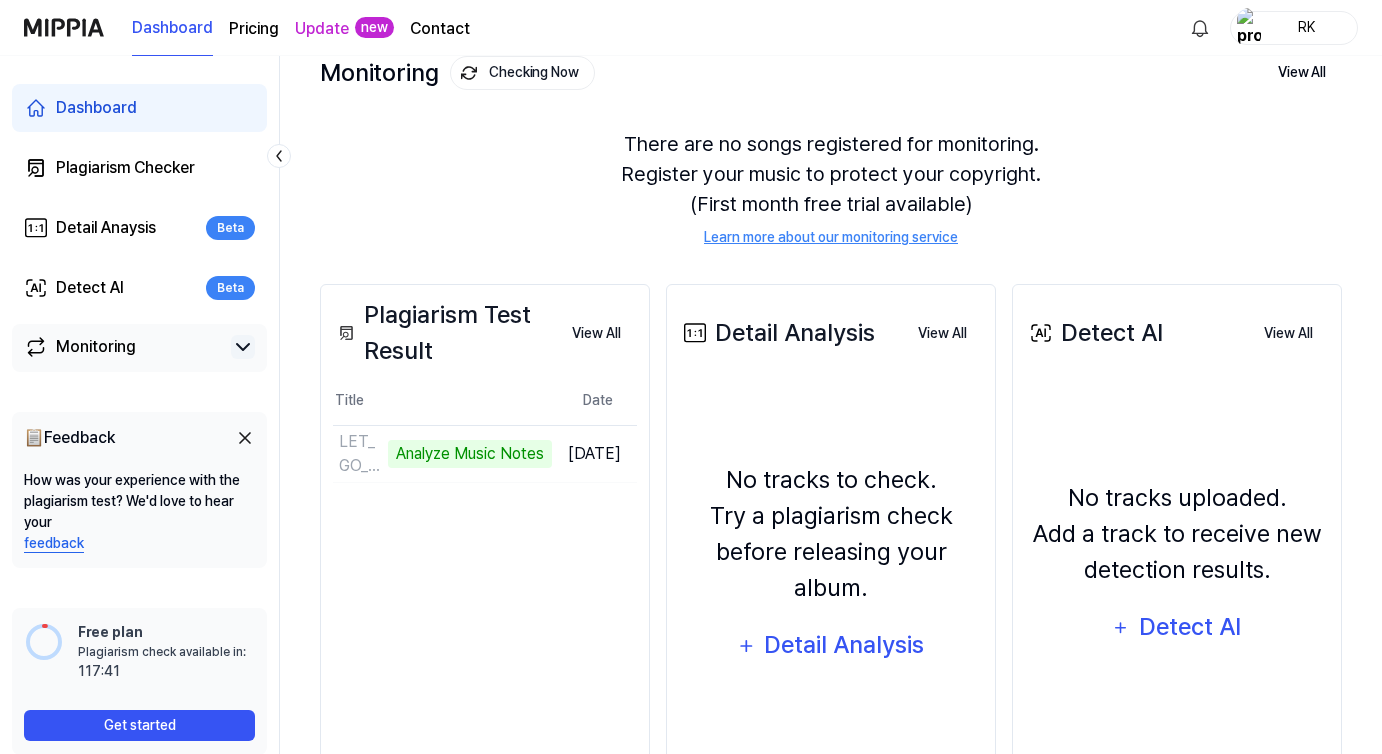 scroll, scrollTop: 0, scrollLeft: 0, axis: both 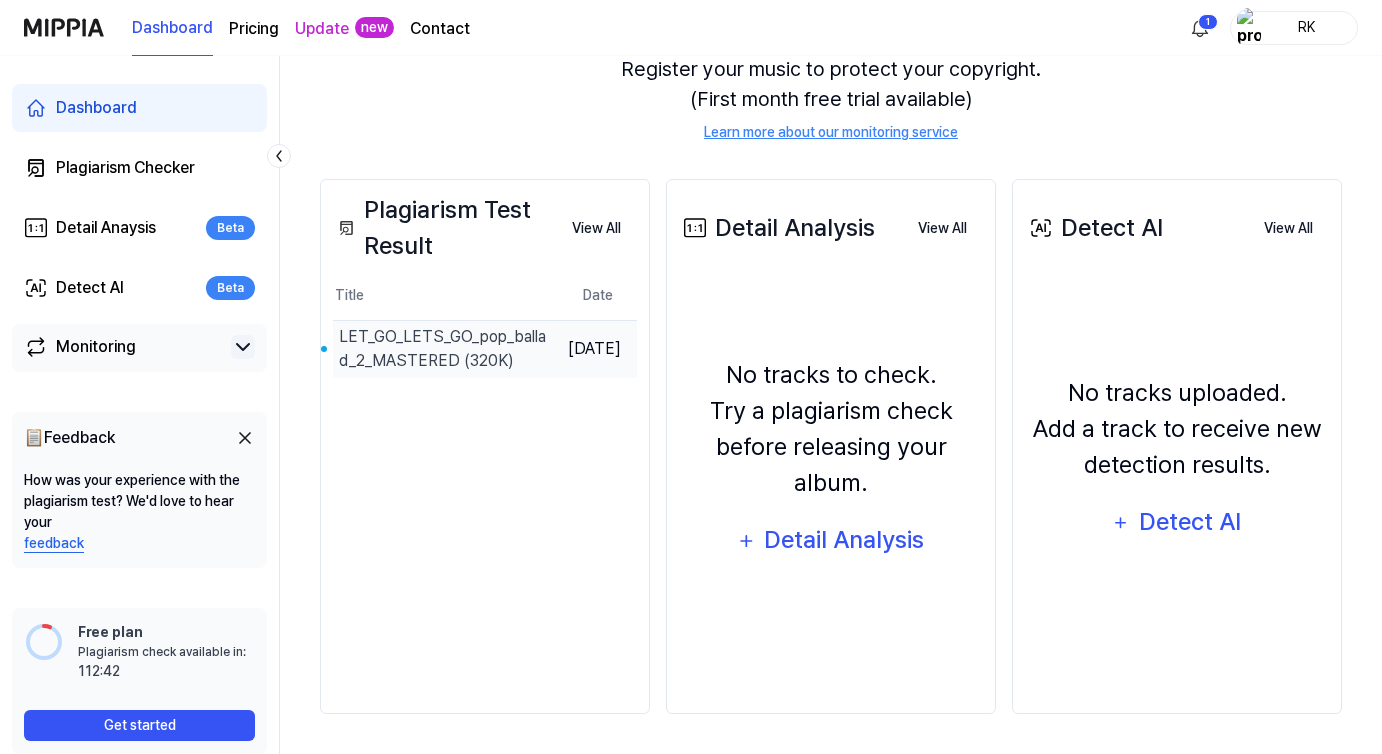 click on "LET_GO_LETS_GO_pop_ballad_2_MASTERED (320K)" at bounding box center (445, 349) 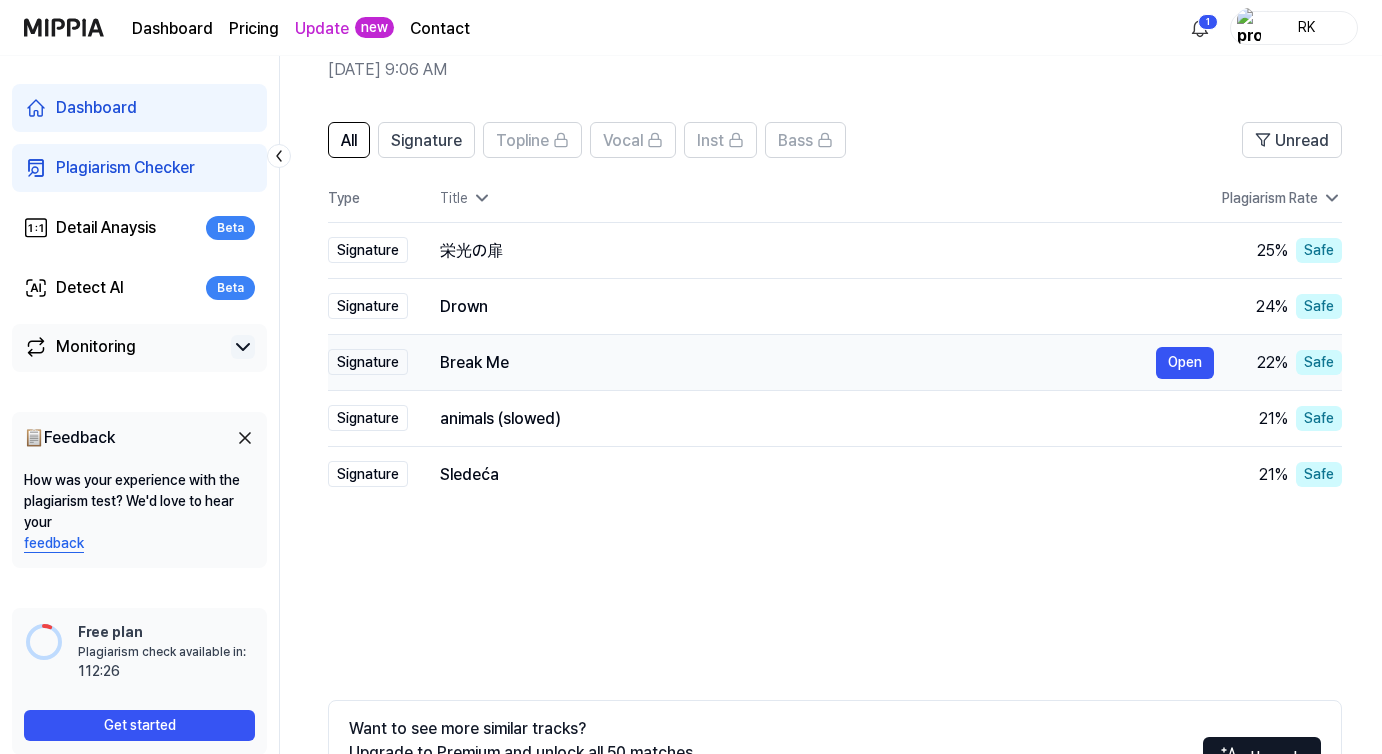 scroll, scrollTop: 151, scrollLeft: 0, axis: vertical 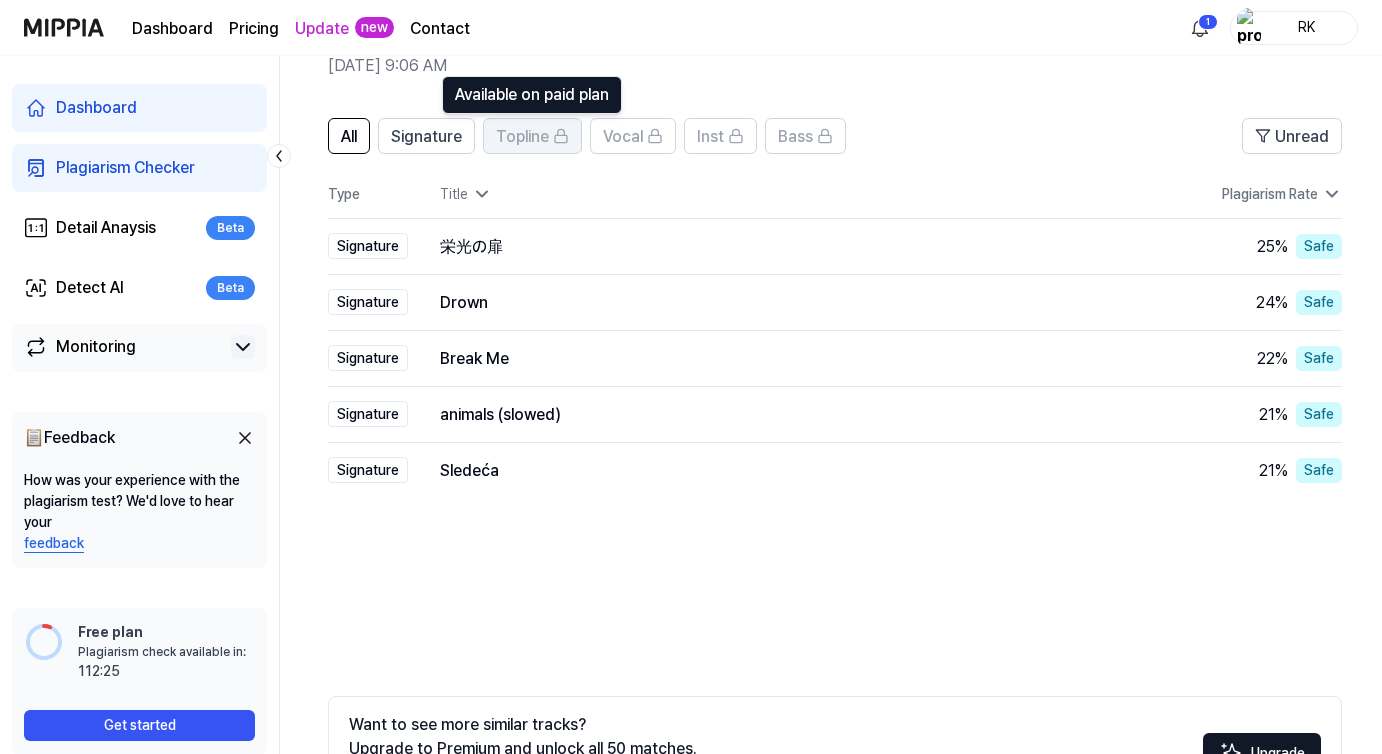 click on "Topline" at bounding box center (522, 137) 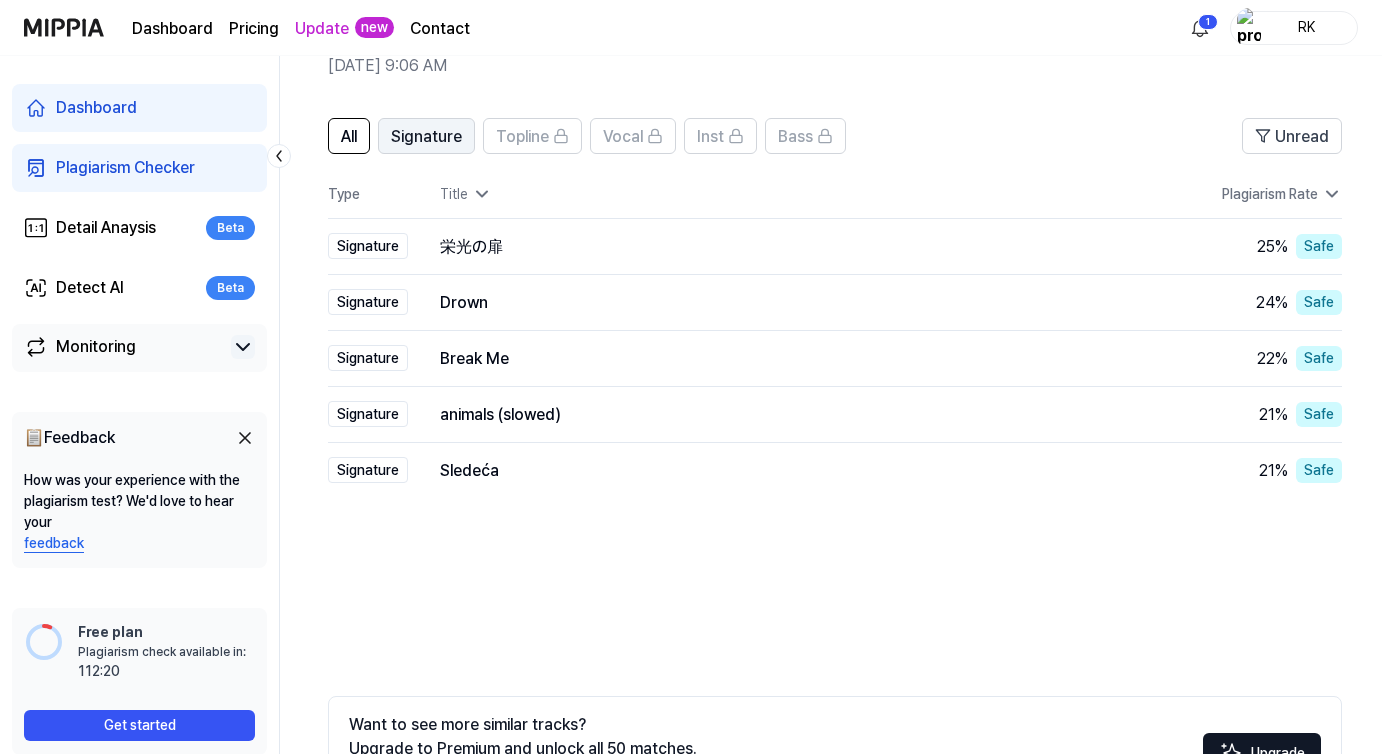 click on "Signature" at bounding box center [426, 137] 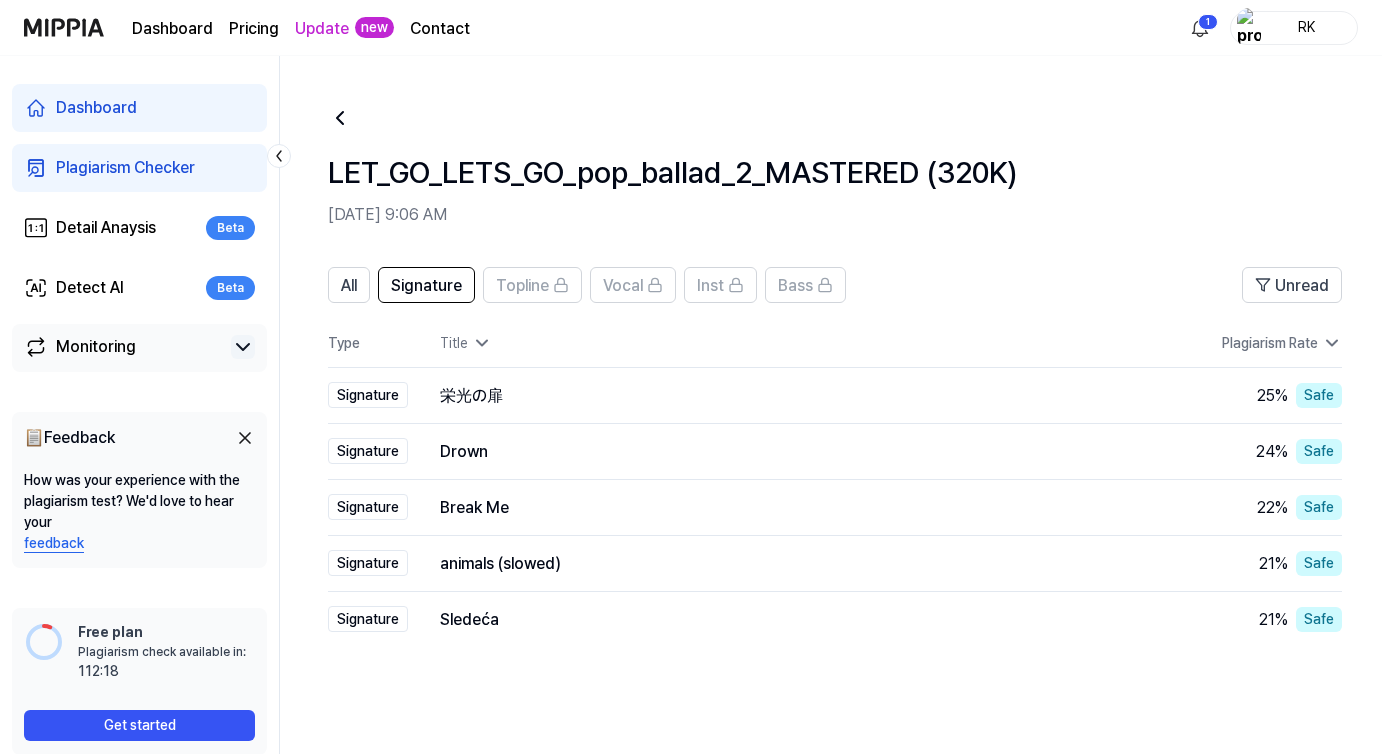 scroll, scrollTop: 15, scrollLeft: 0, axis: vertical 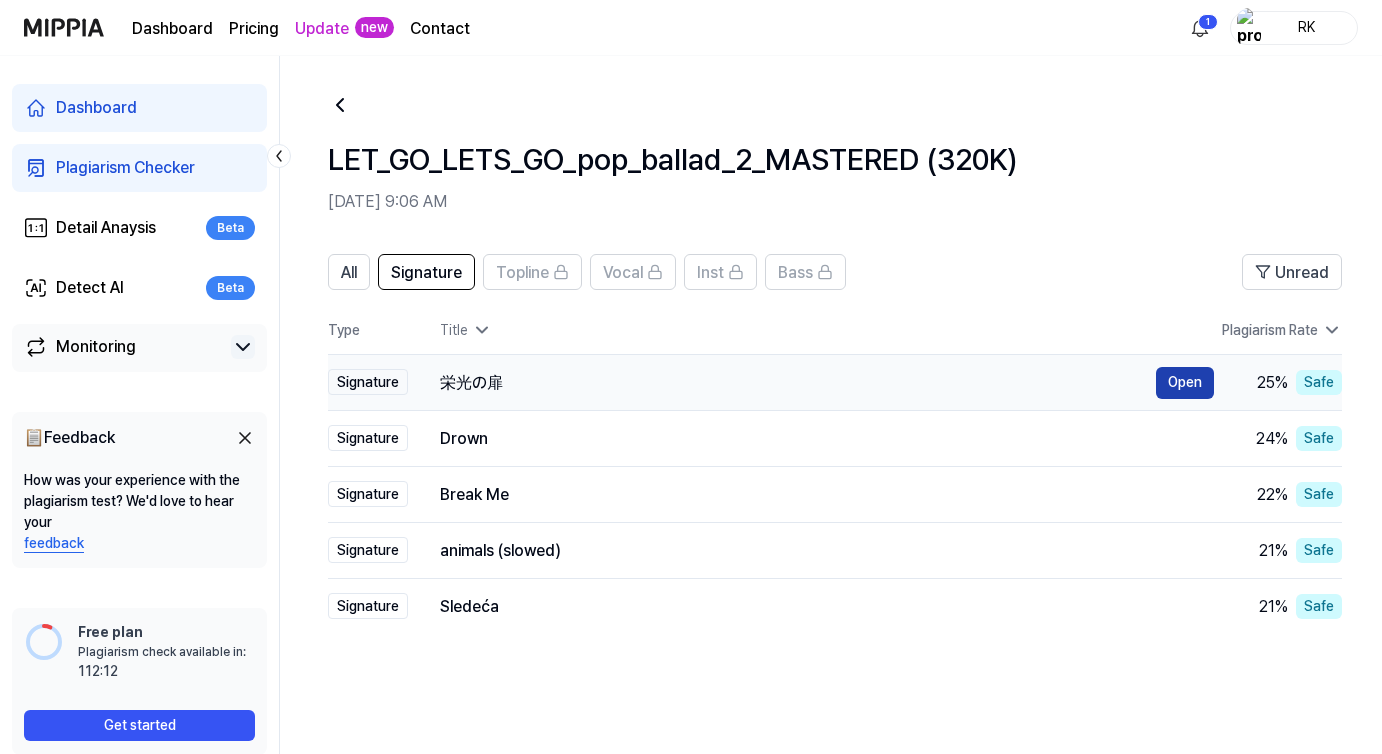 click on "Open" at bounding box center [1185, 383] 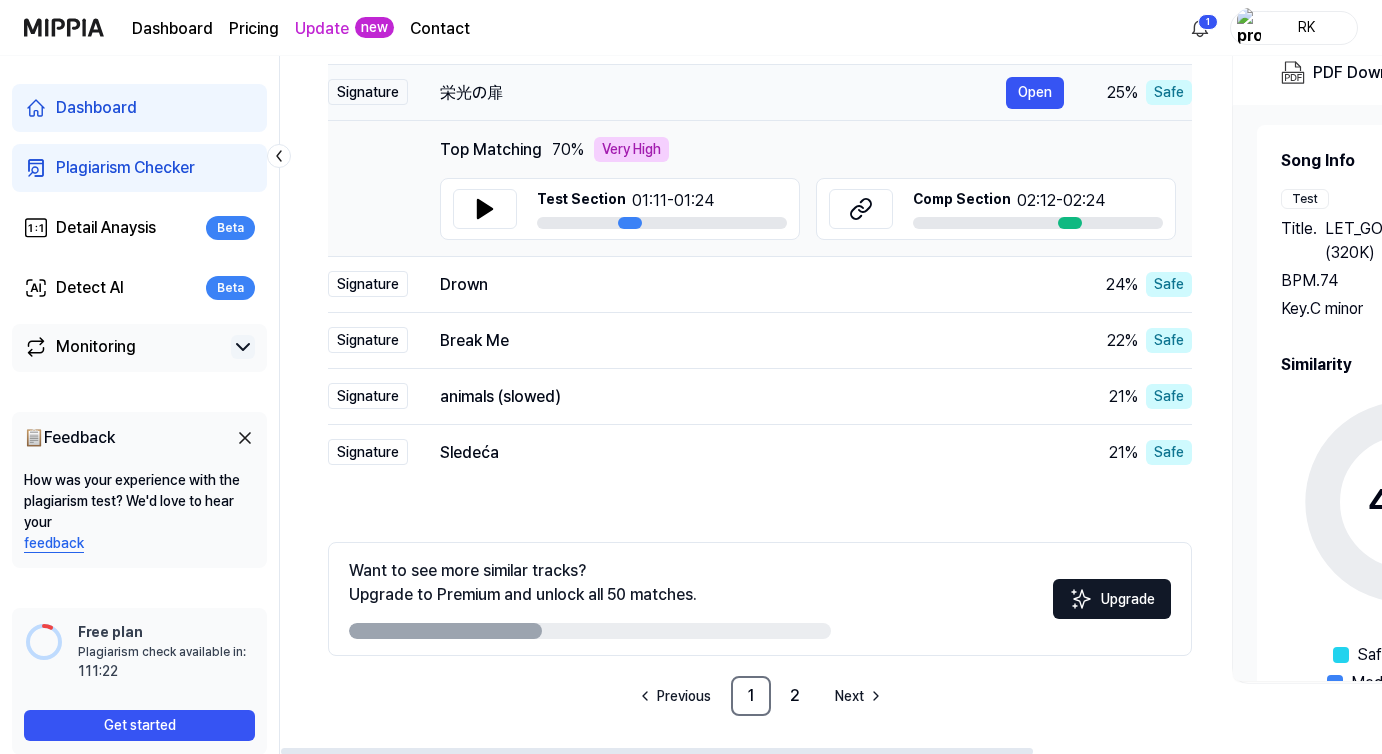 scroll, scrollTop: 302, scrollLeft: 0, axis: vertical 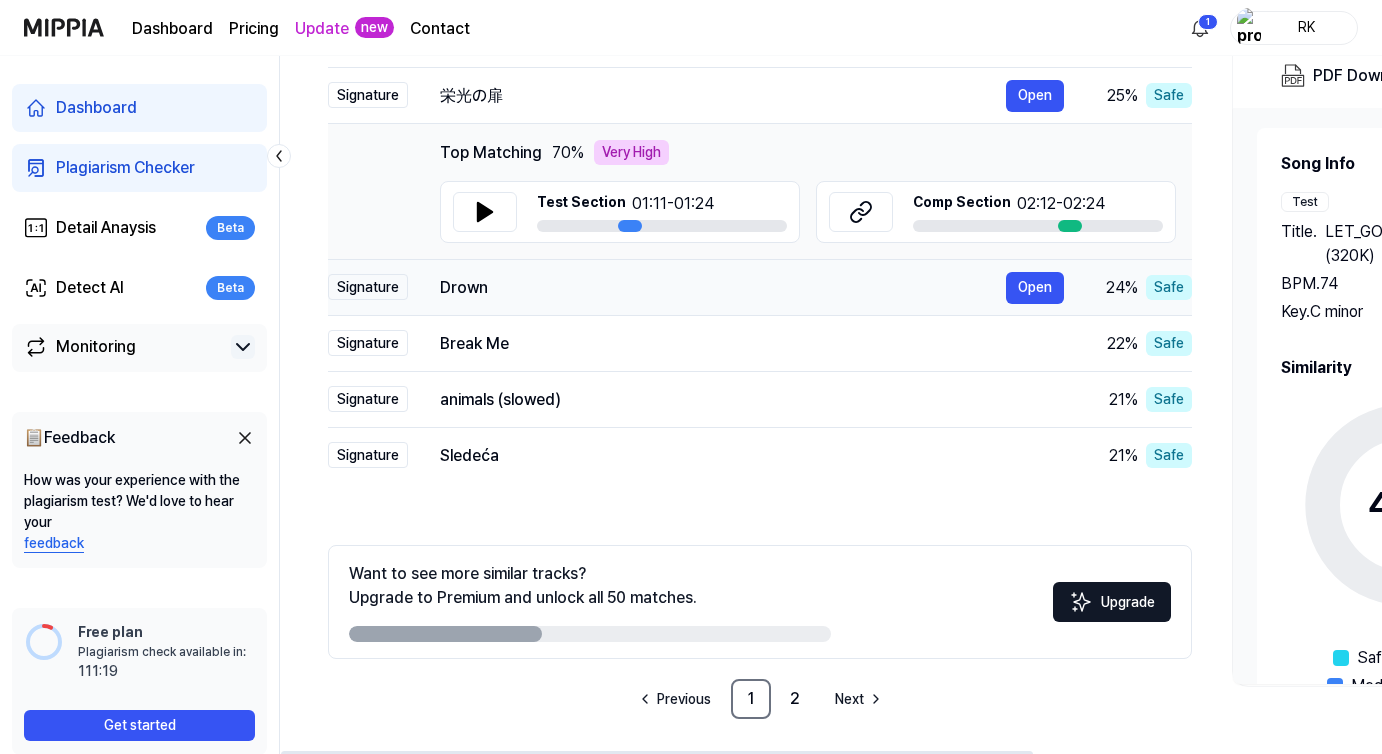 click on "Drown" at bounding box center (723, 288) 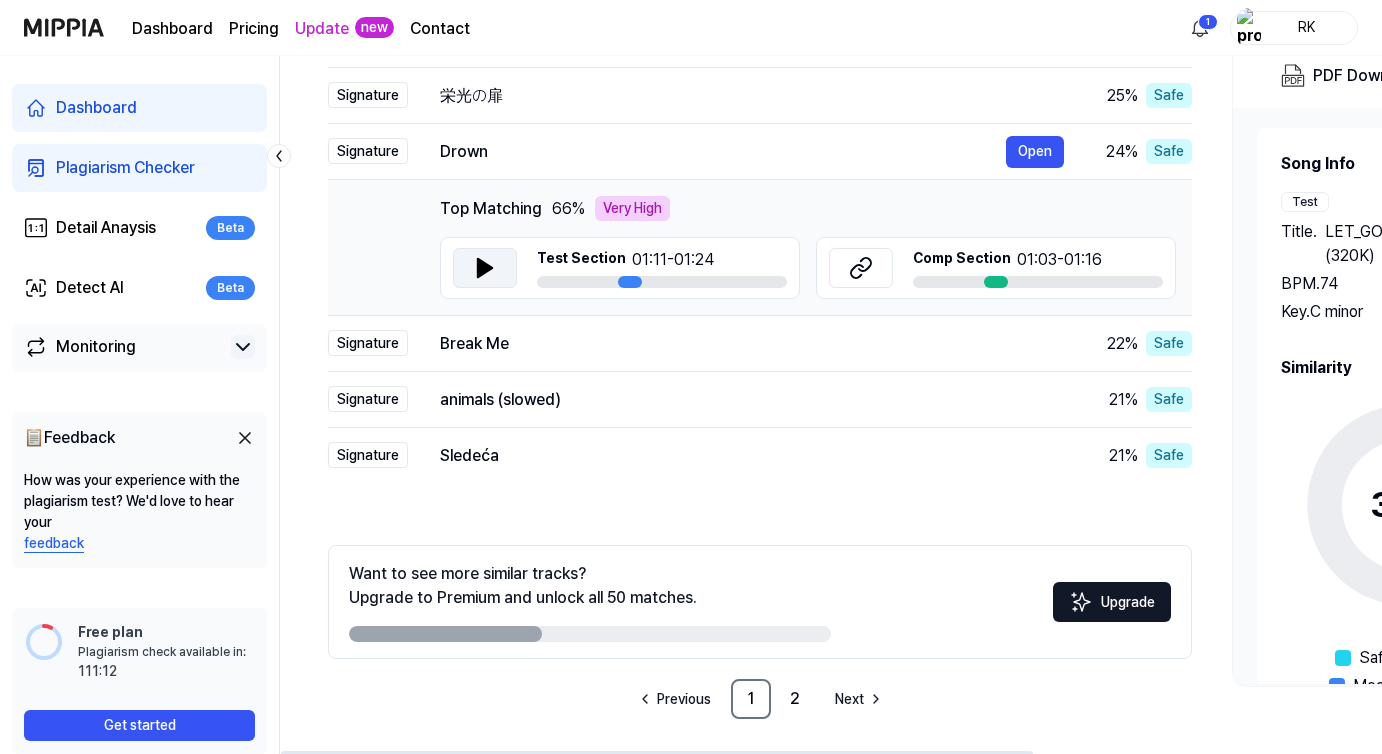 click at bounding box center [485, 268] 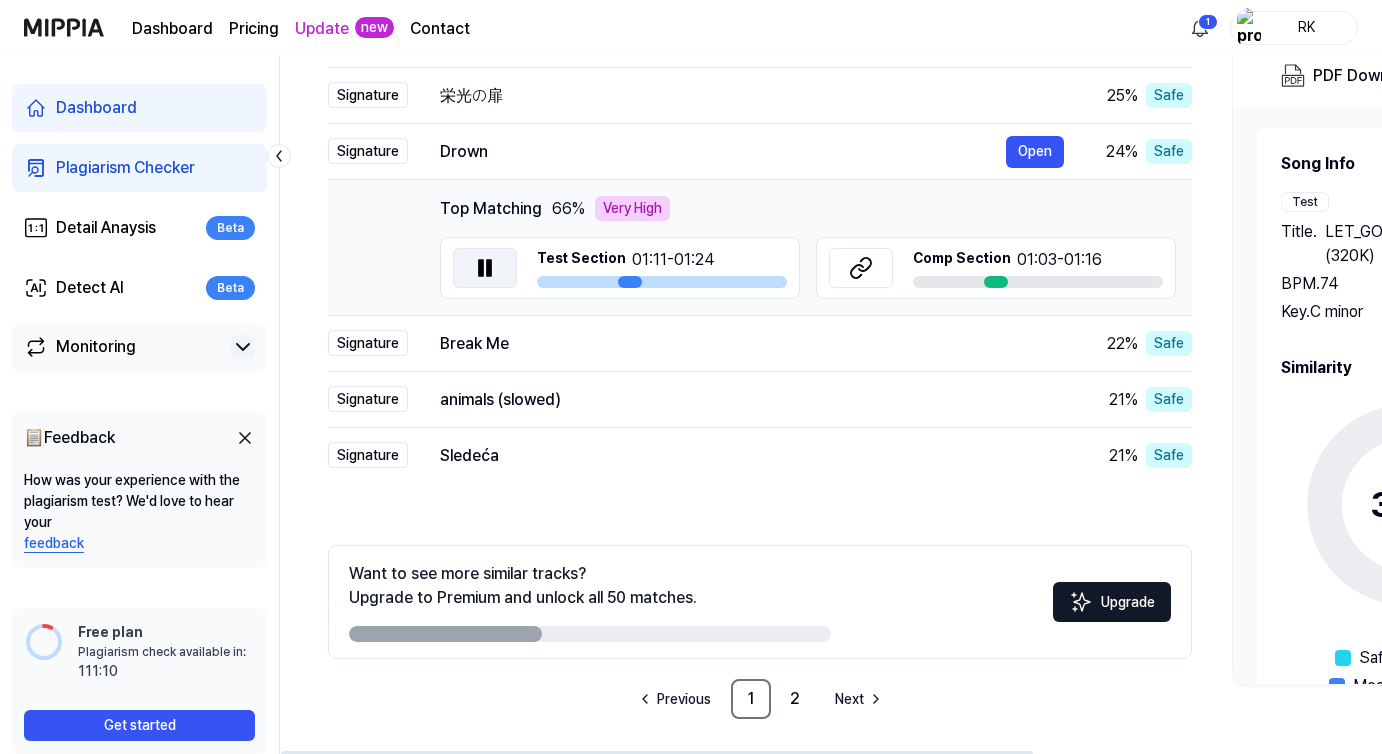 click at bounding box center (485, 268) 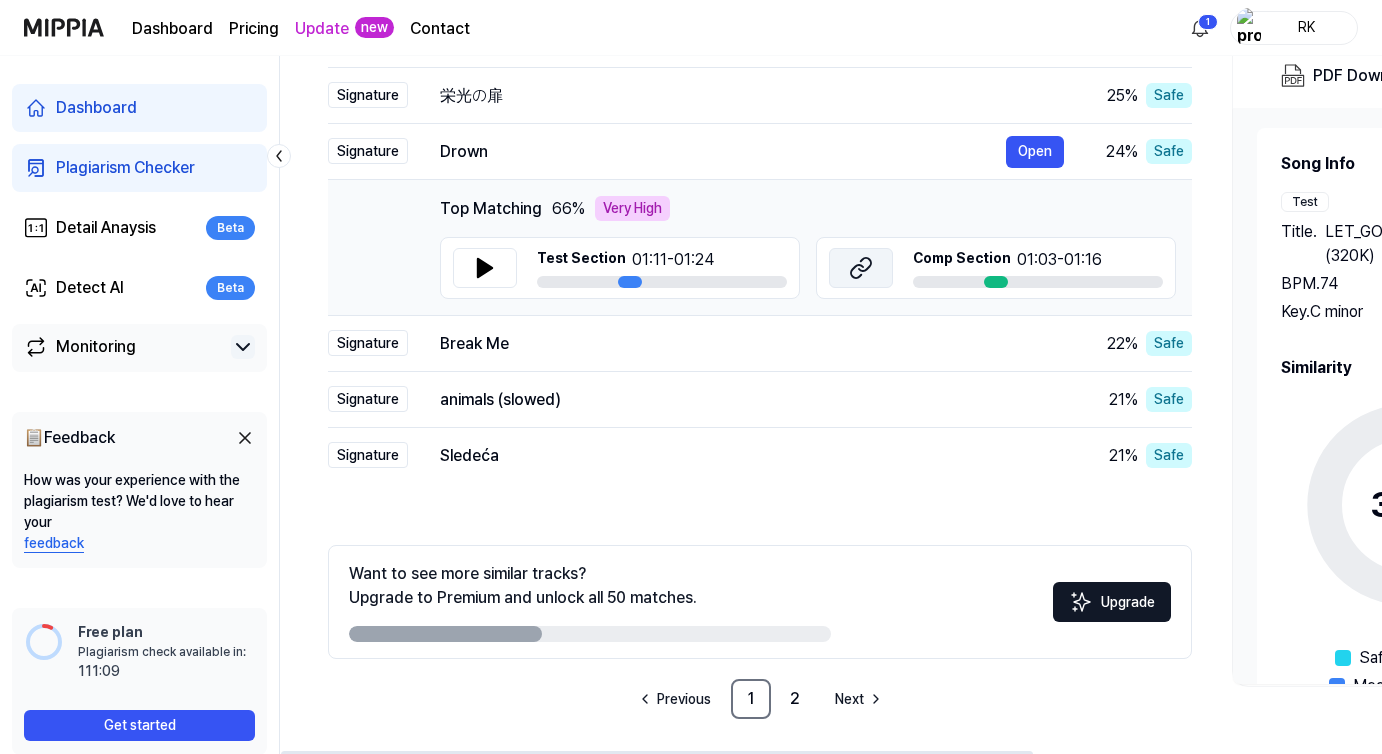 click 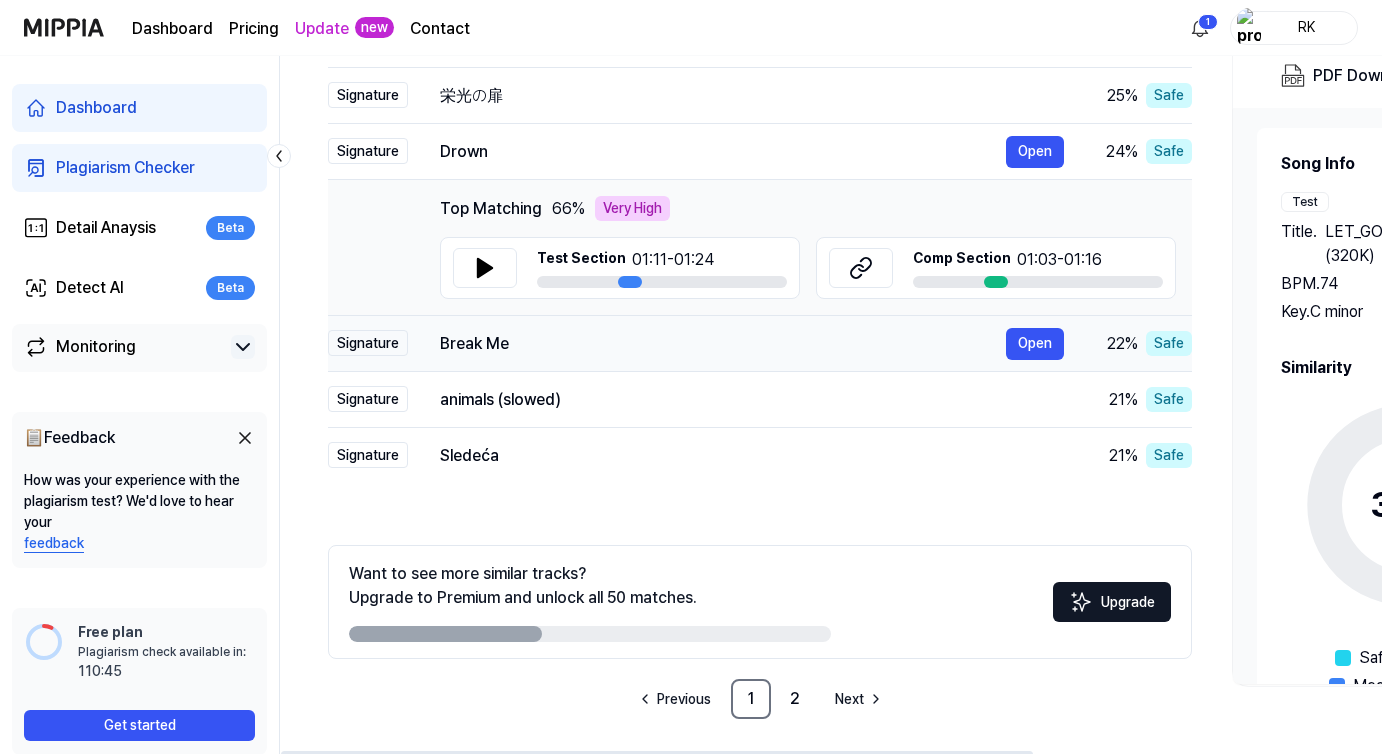 click on "Break Me" at bounding box center [723, 344] 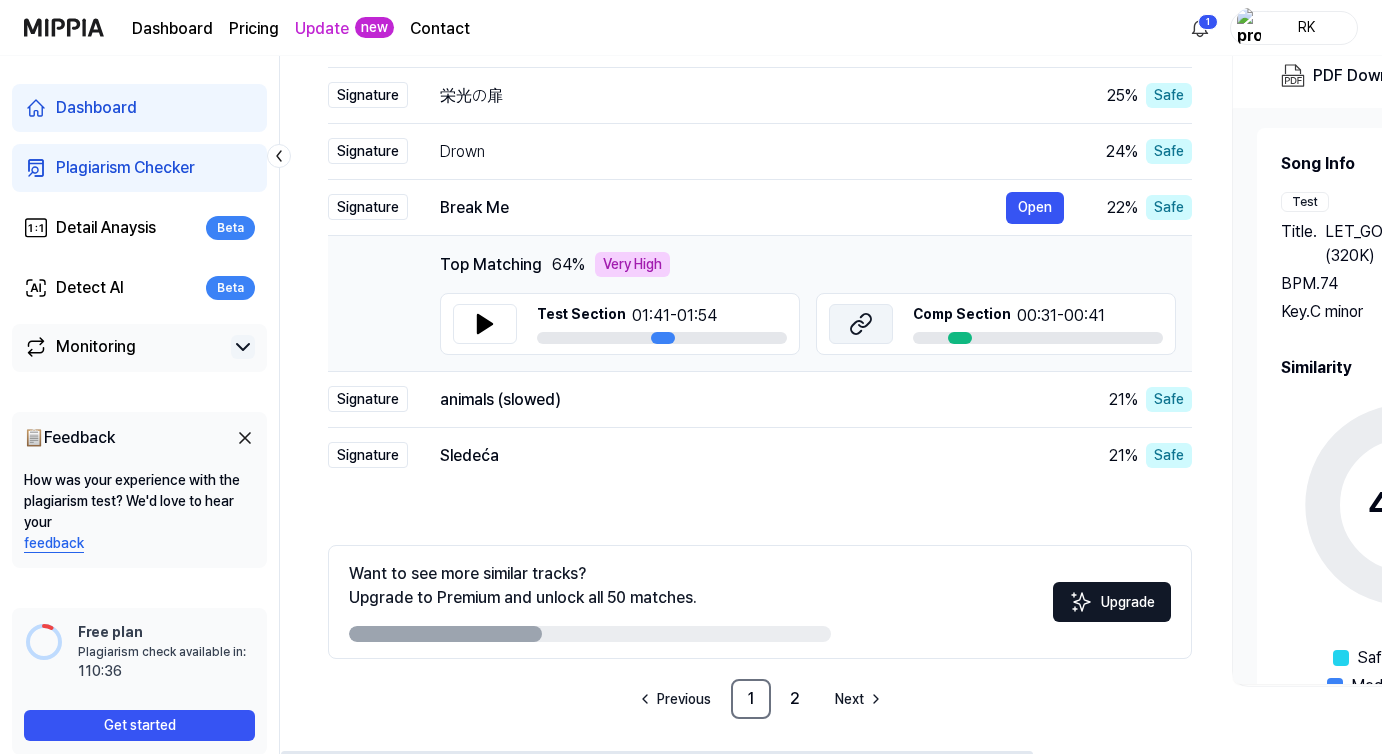 click 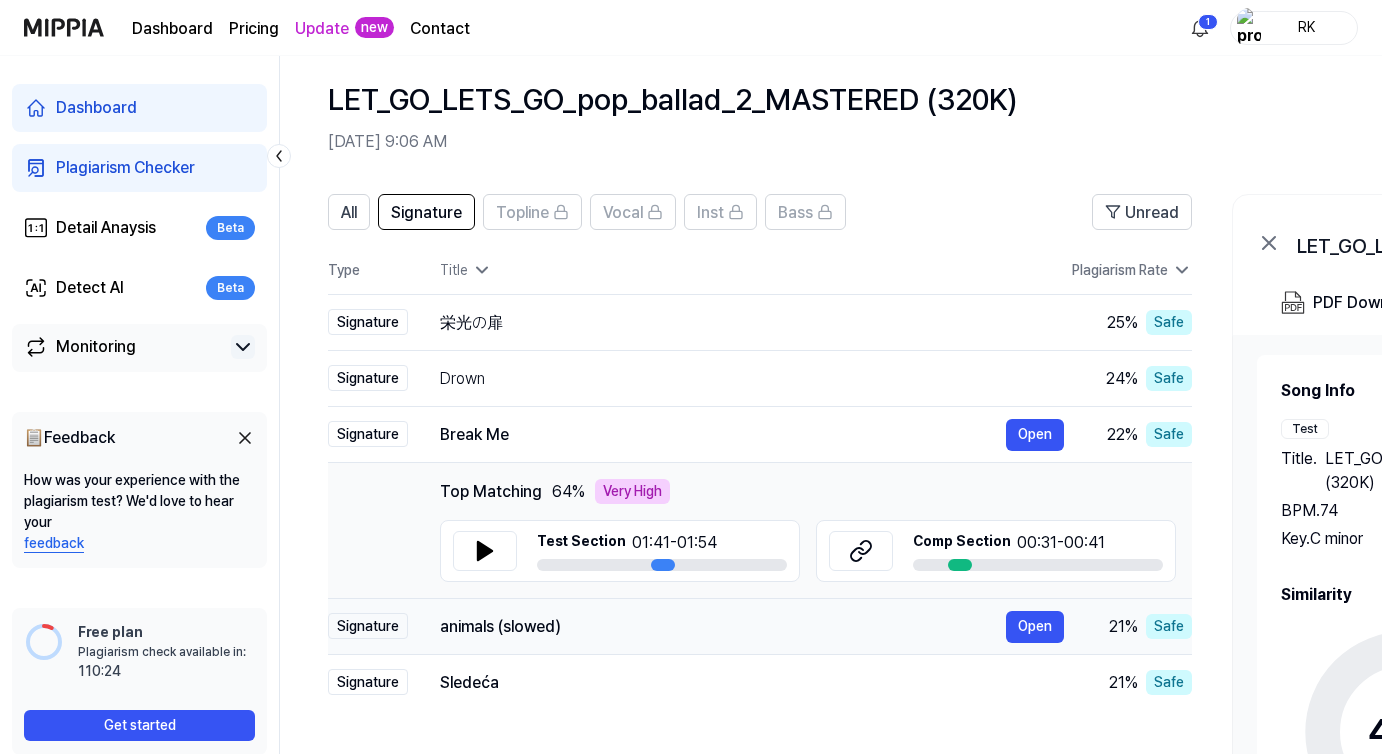 scroll, scrollTop: 0, scrollLeft: 0, axis: both 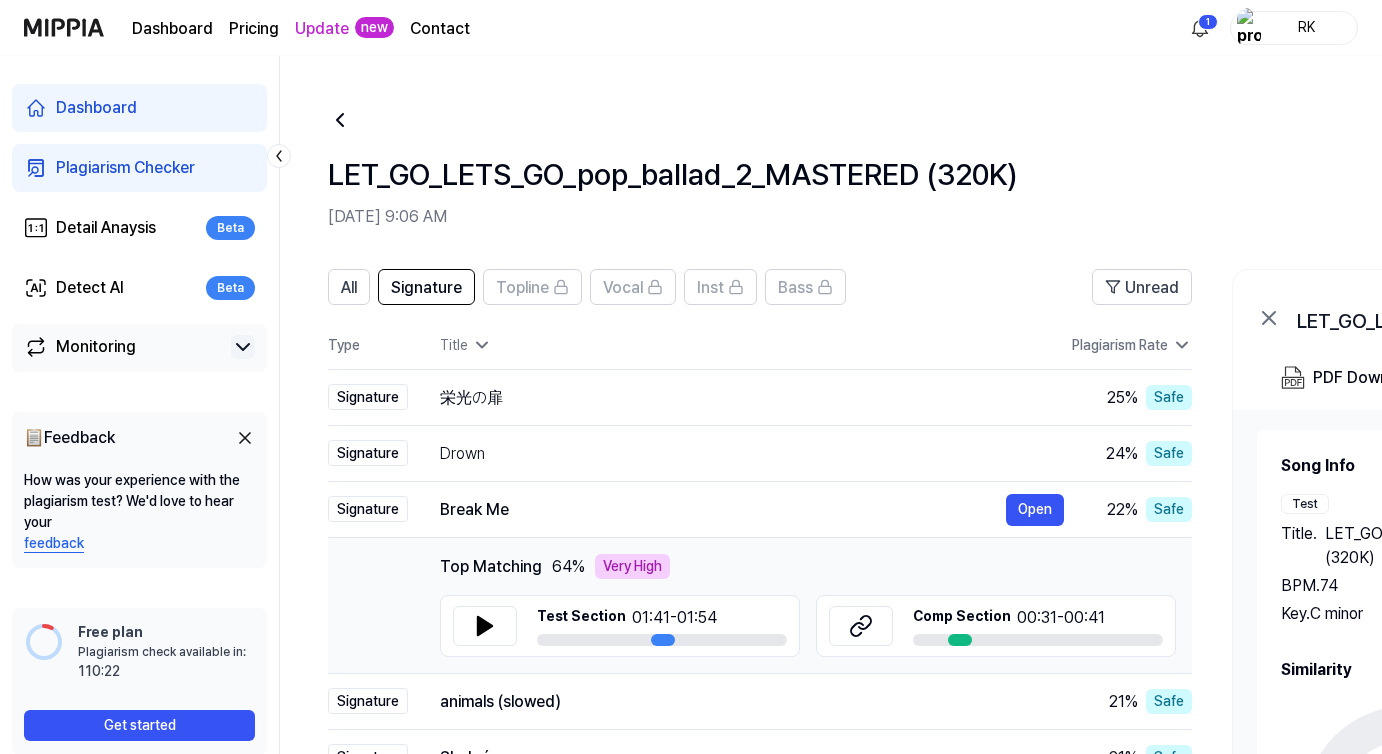 click 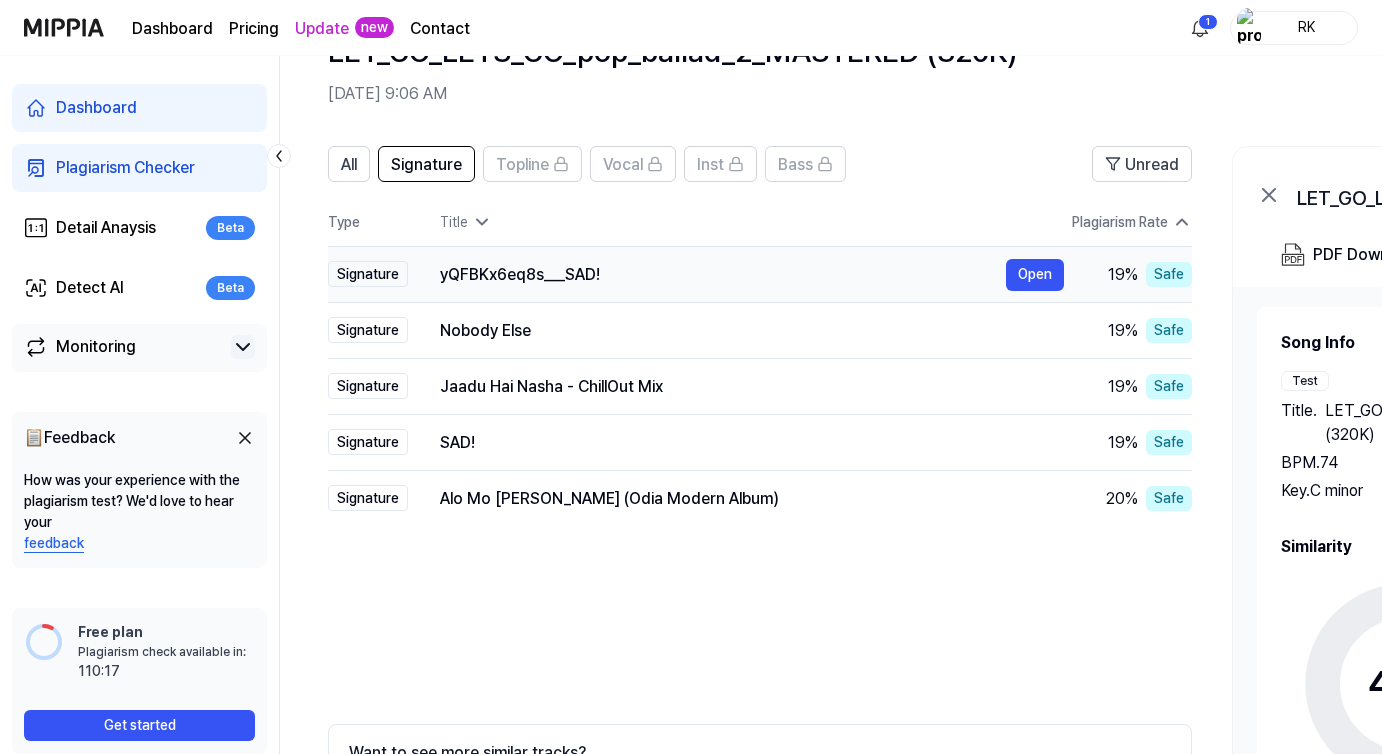 scroll, scrollTop: 122, scrollLeft: 0, axis: vertical 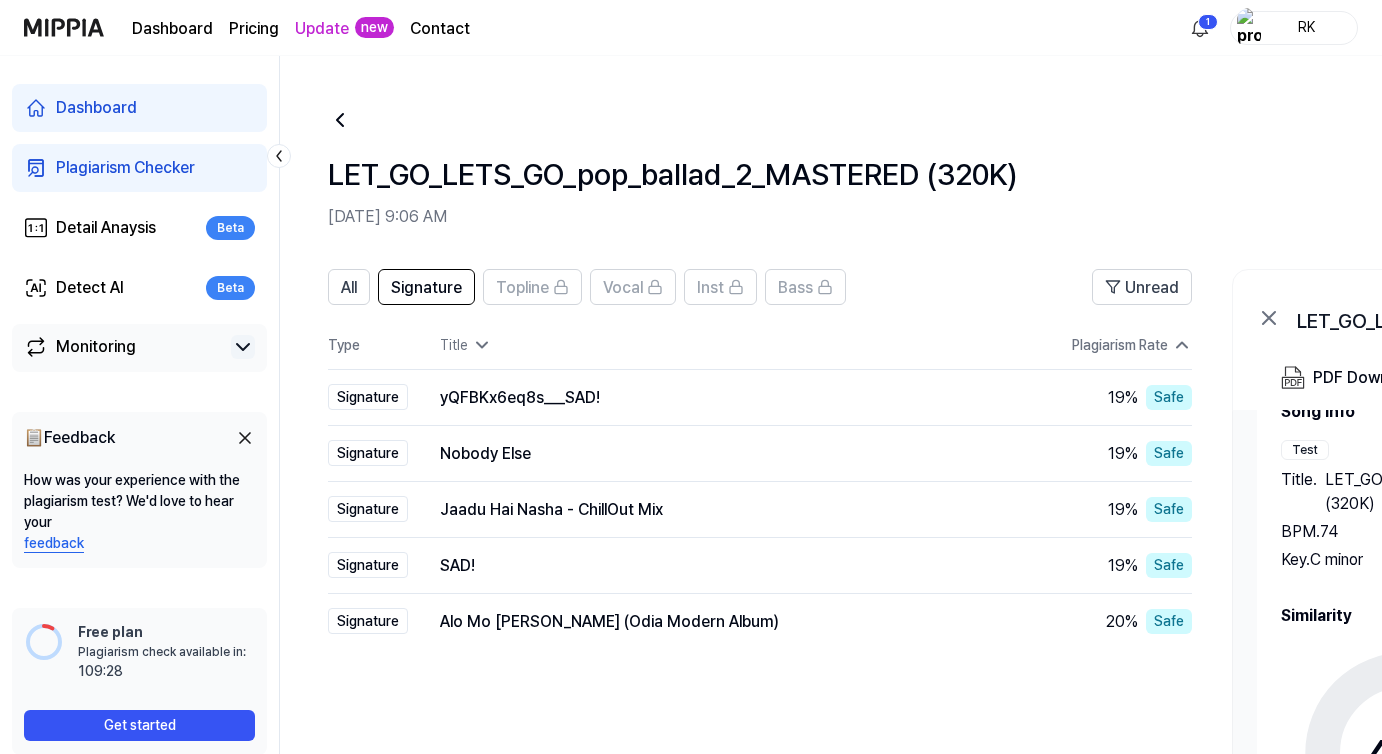 click 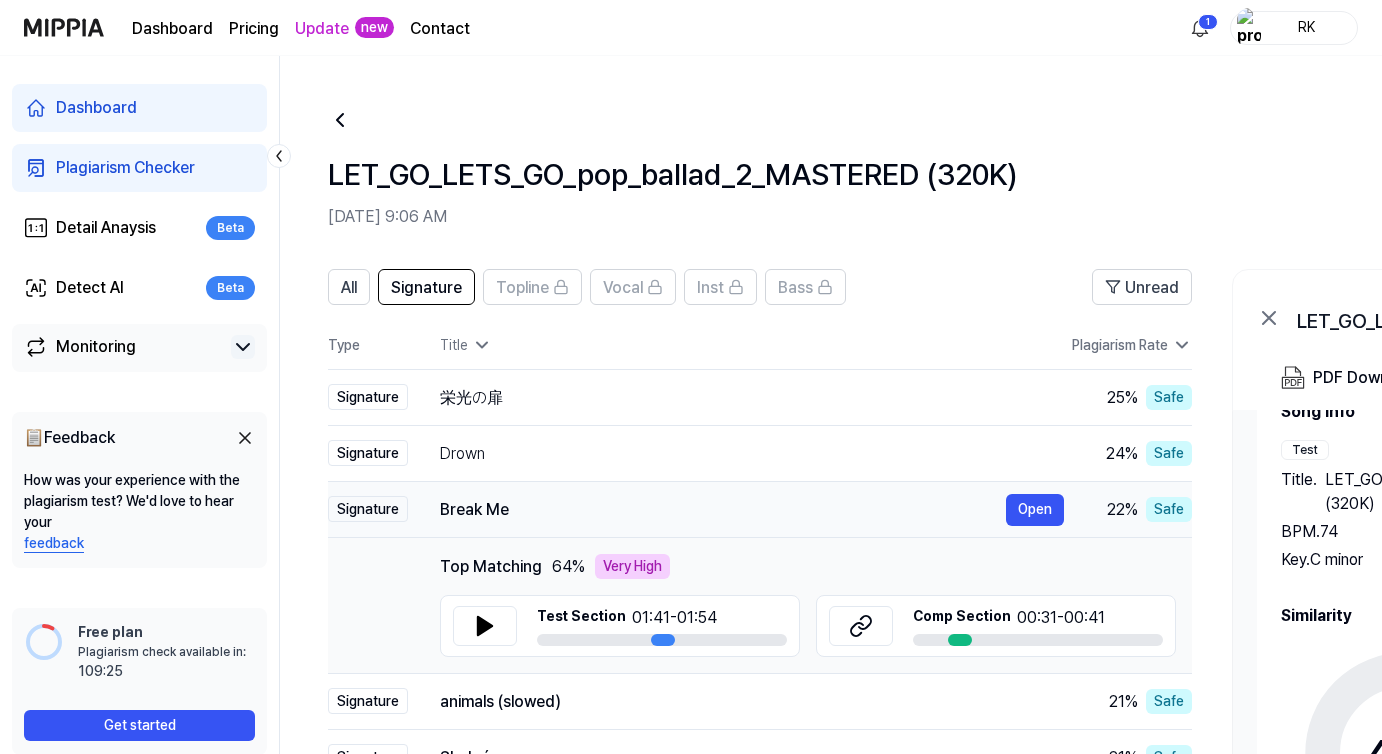 click on "Break Me" at bounding box center (723, 510) 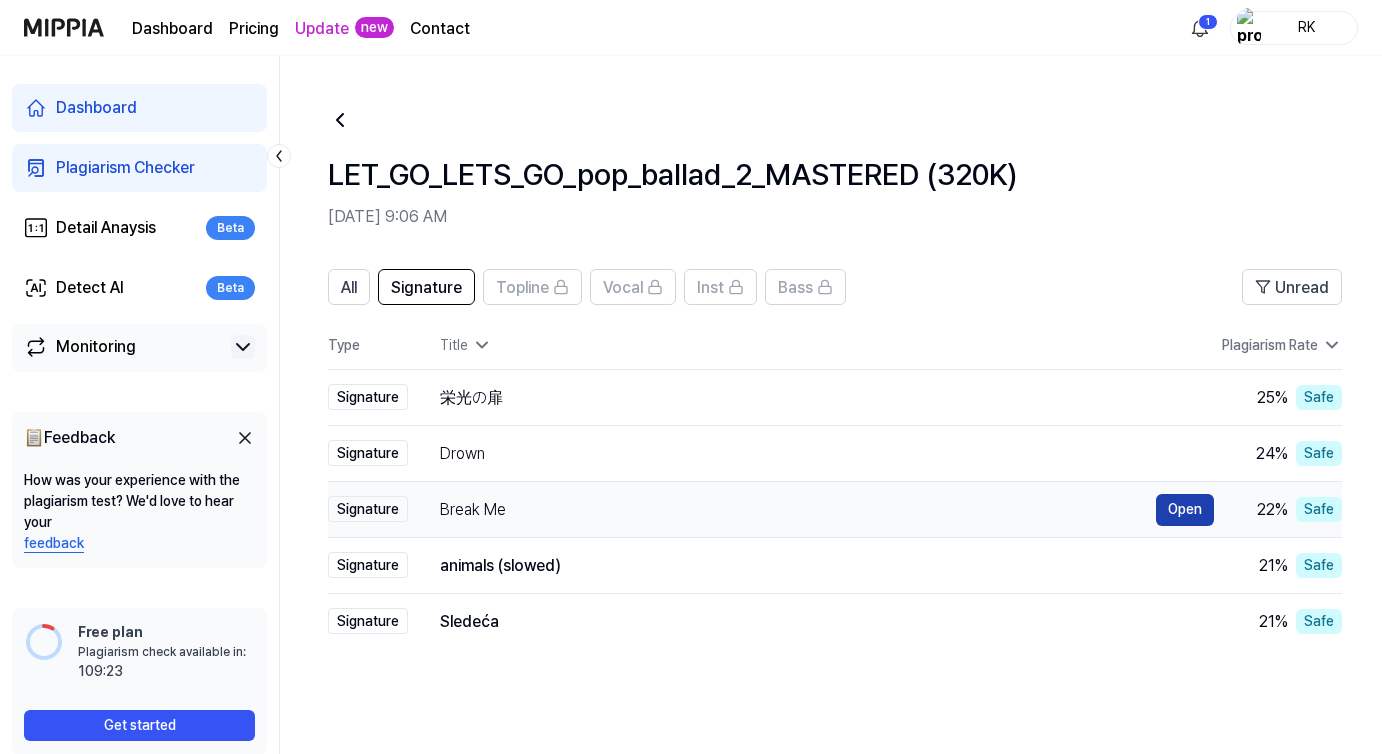 click on "Open" at bounding box center [1185, 510] 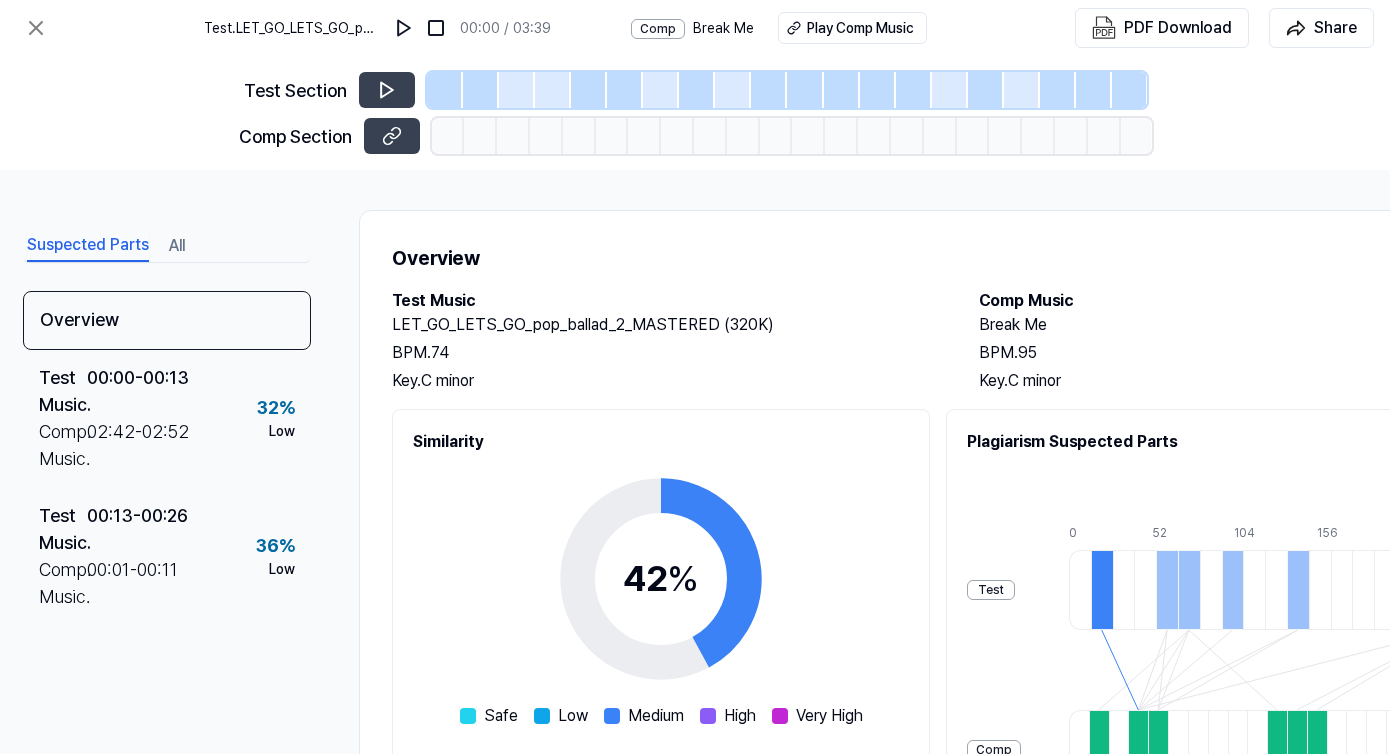 scroll, scrollTop: 0, scrollLeft: 16, axis: horizontal 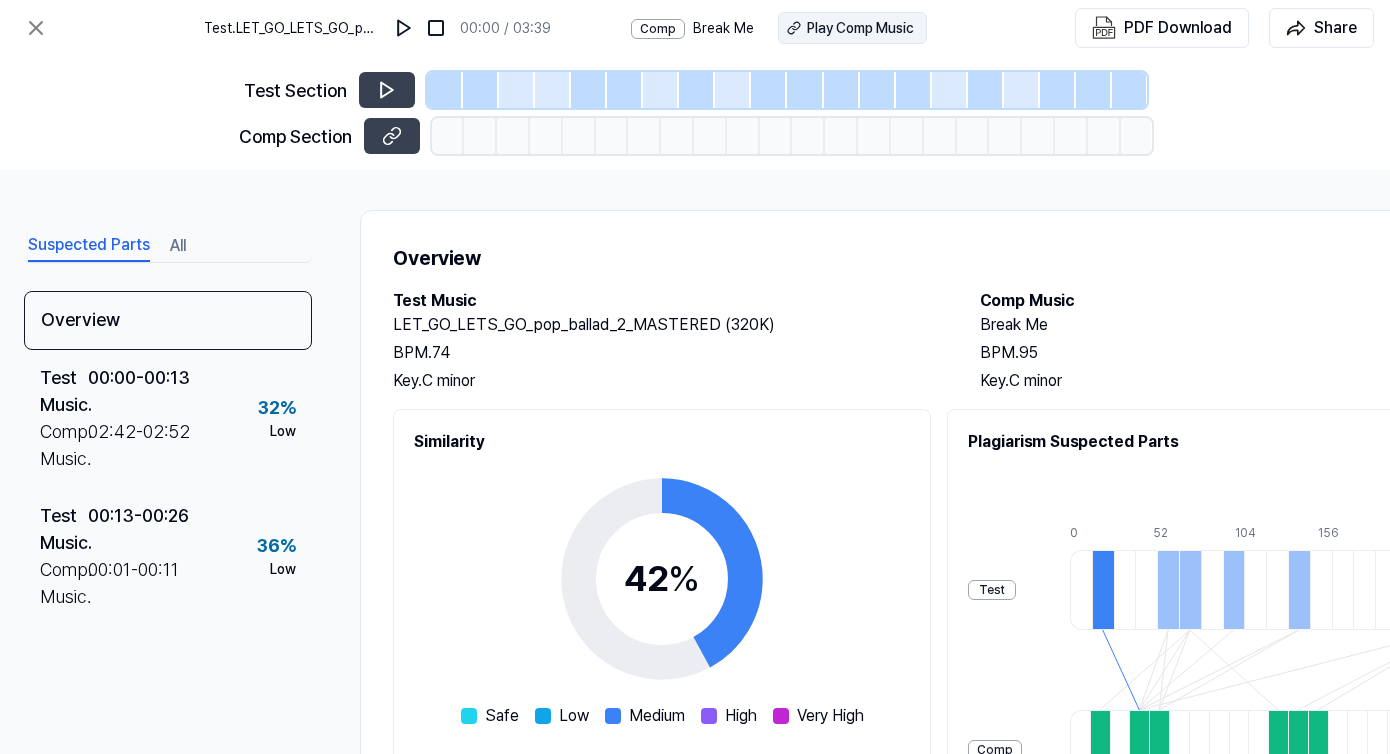 click on "Play Comp Music" at bounding box center (860, 28) 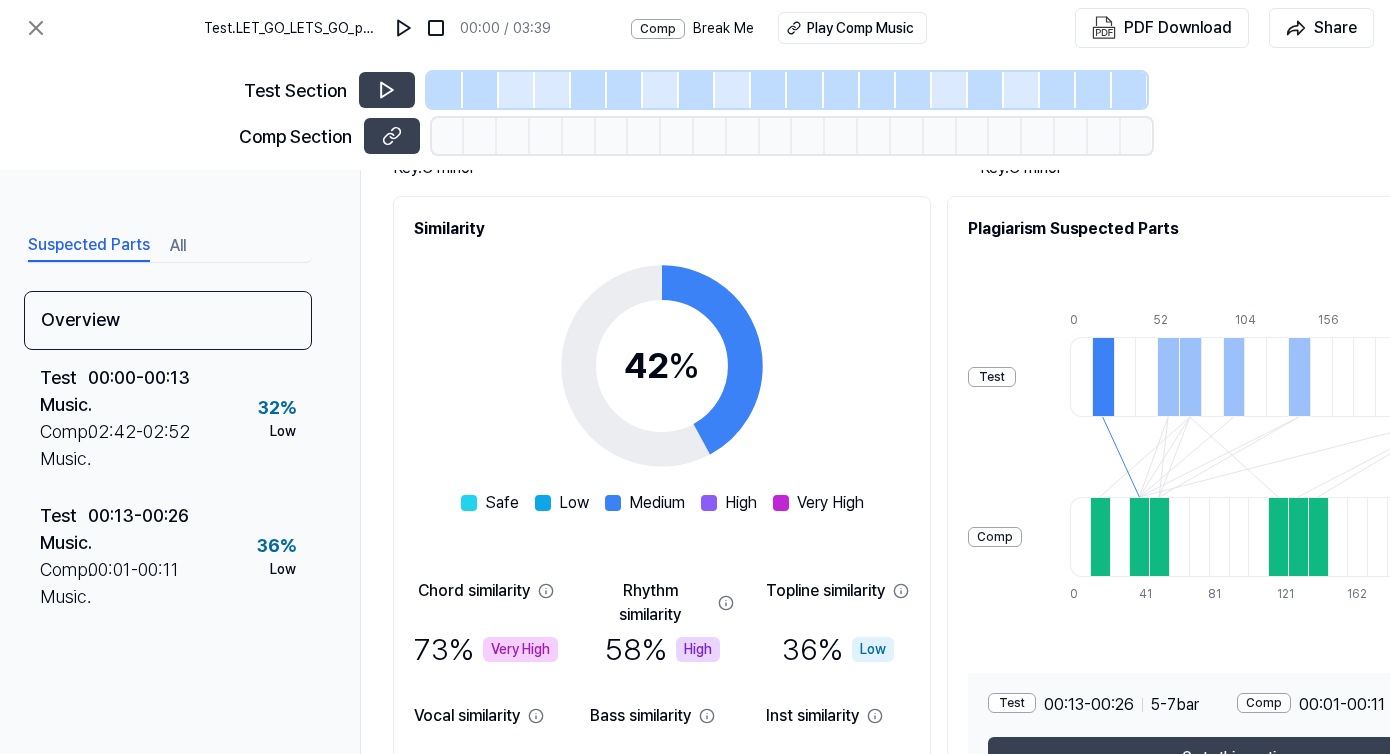 scroll, scrollTop: 310, scrollLeft: 16, axis: both 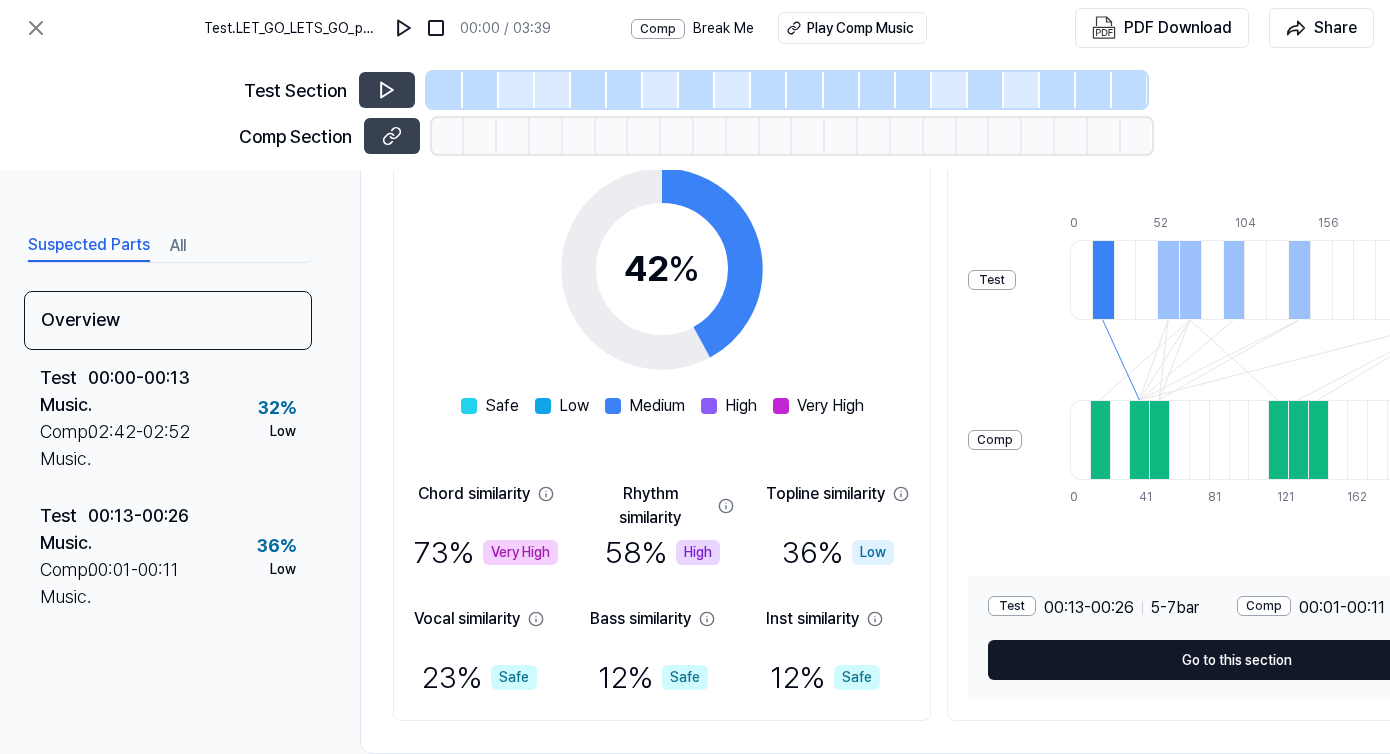 click on "Go to this section" at bounding box center [1237, 660] 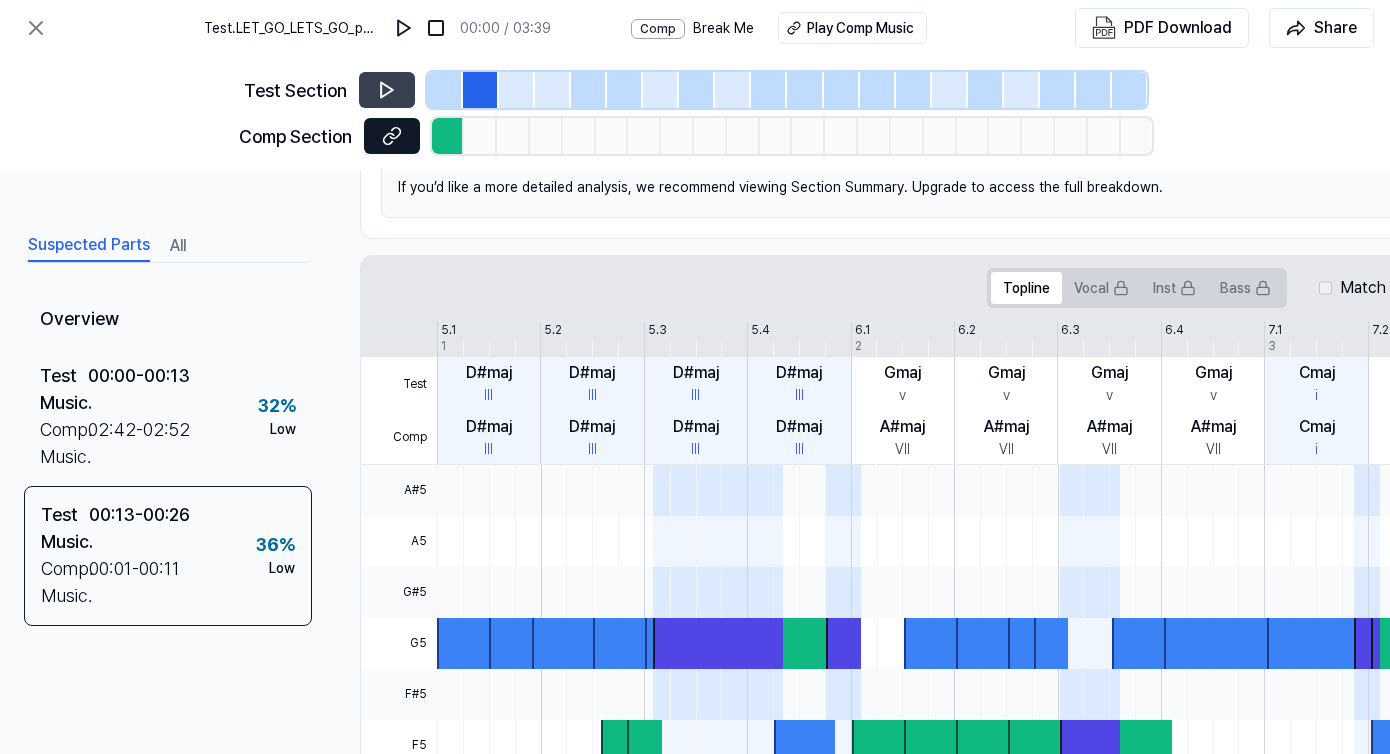 click at bounding box center [392, 136] 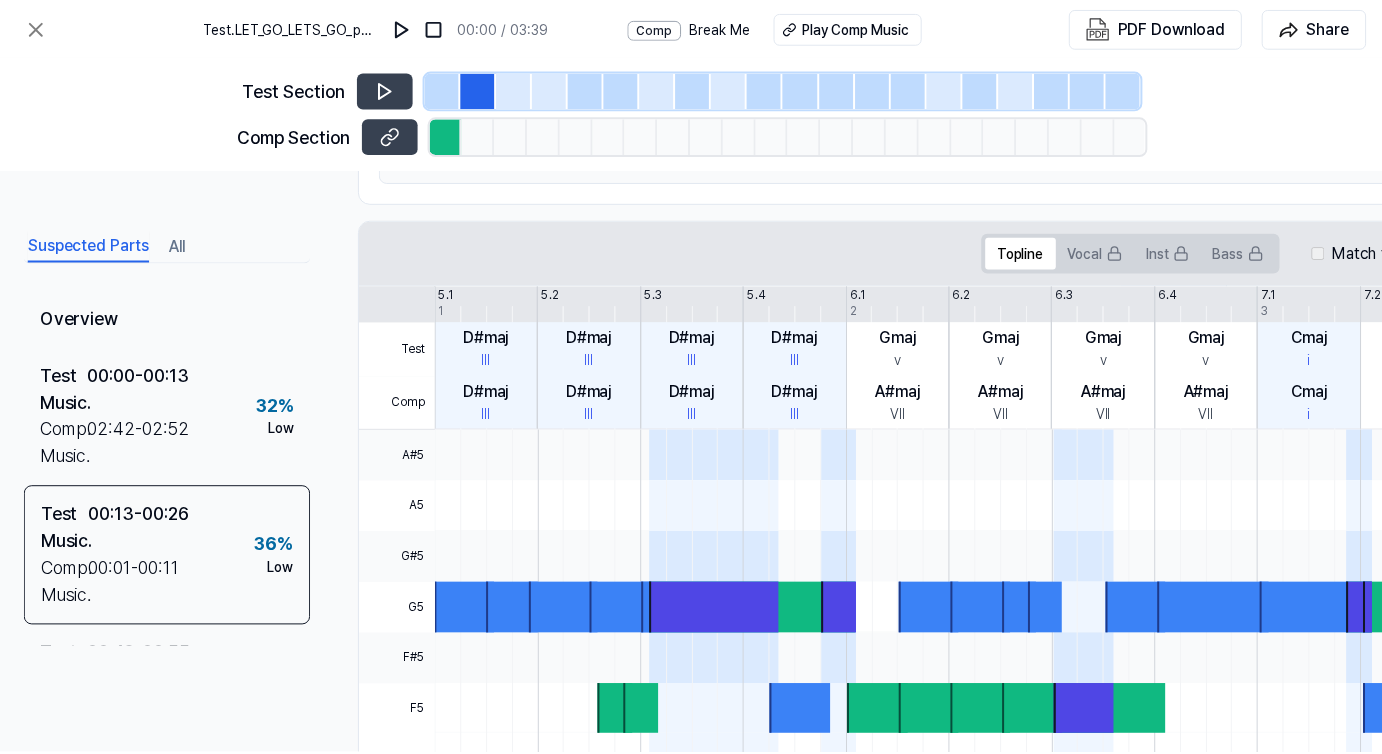 scroll, scrollTop: 0, scrollLeft: 16, axis: horizontal 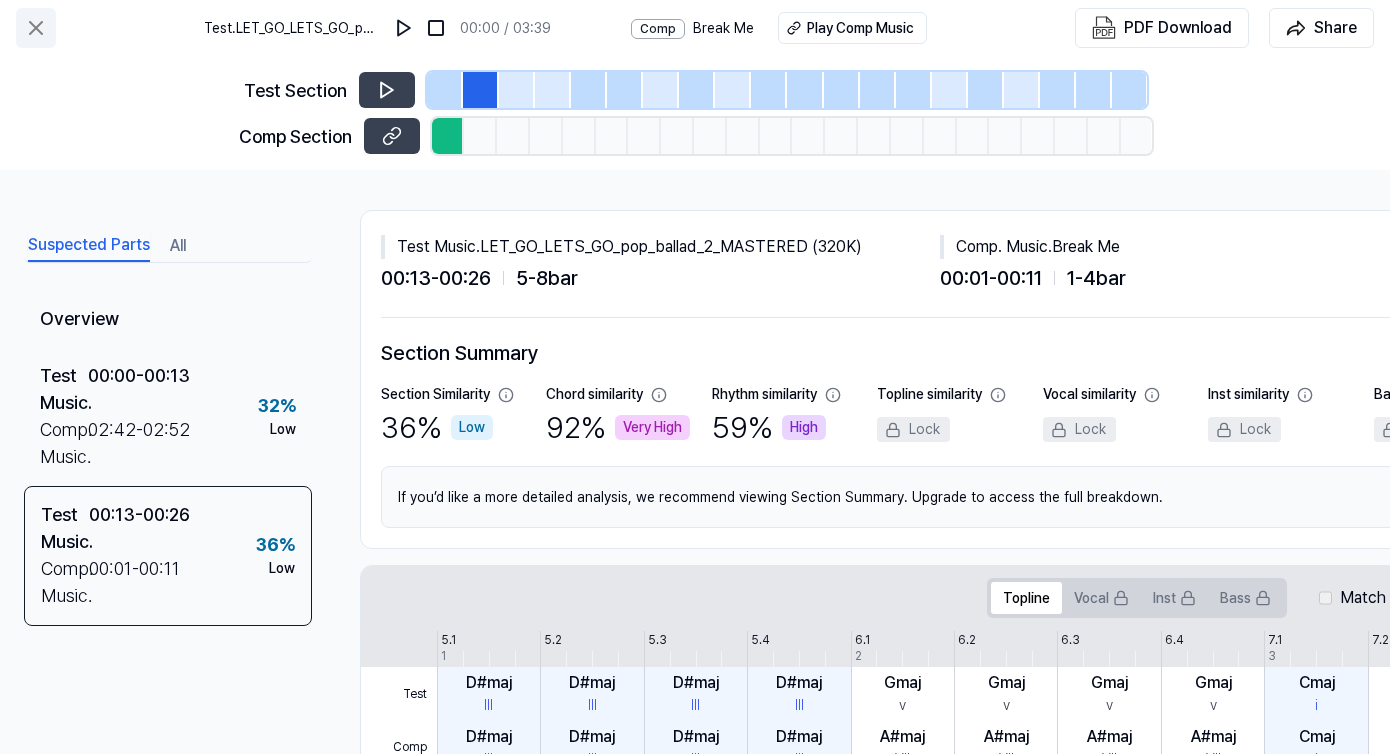 click 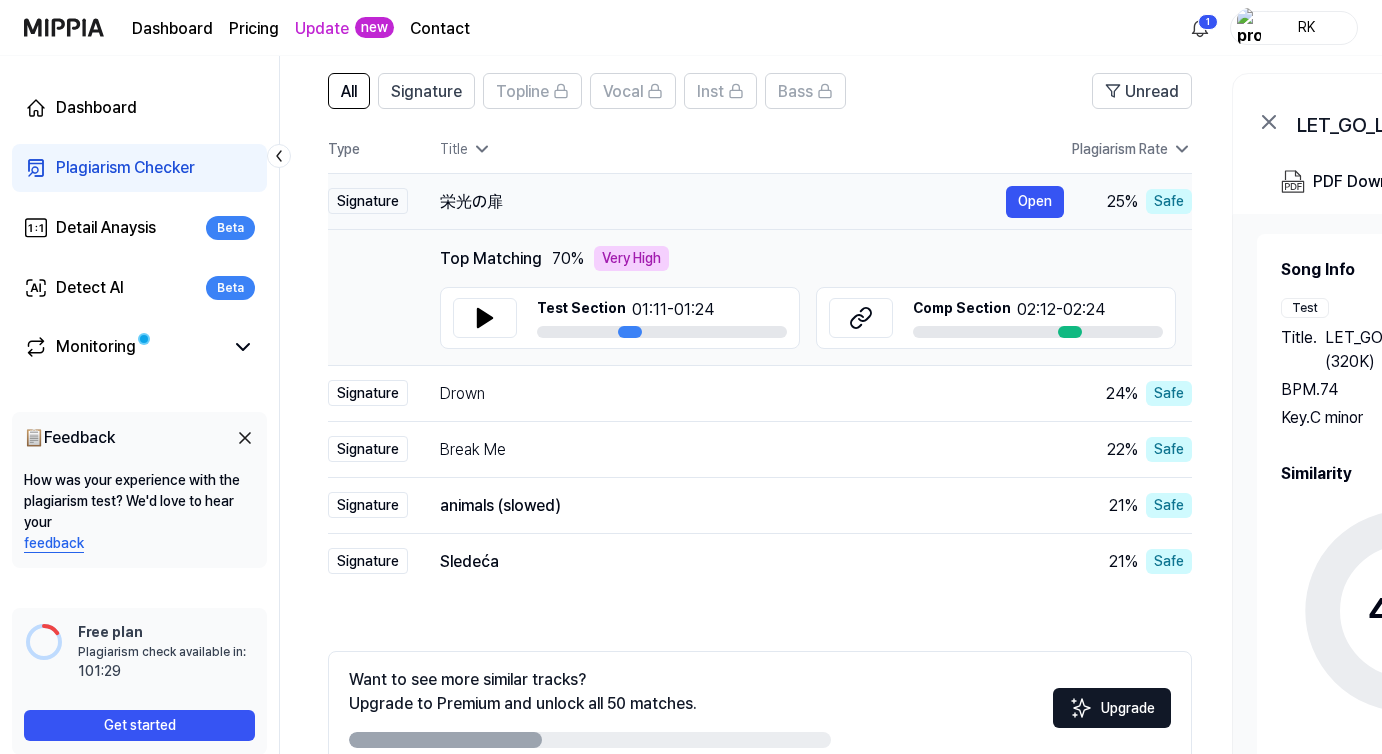 scroll, scrollTop: 307, scrollLeft: 0, axis: vertical 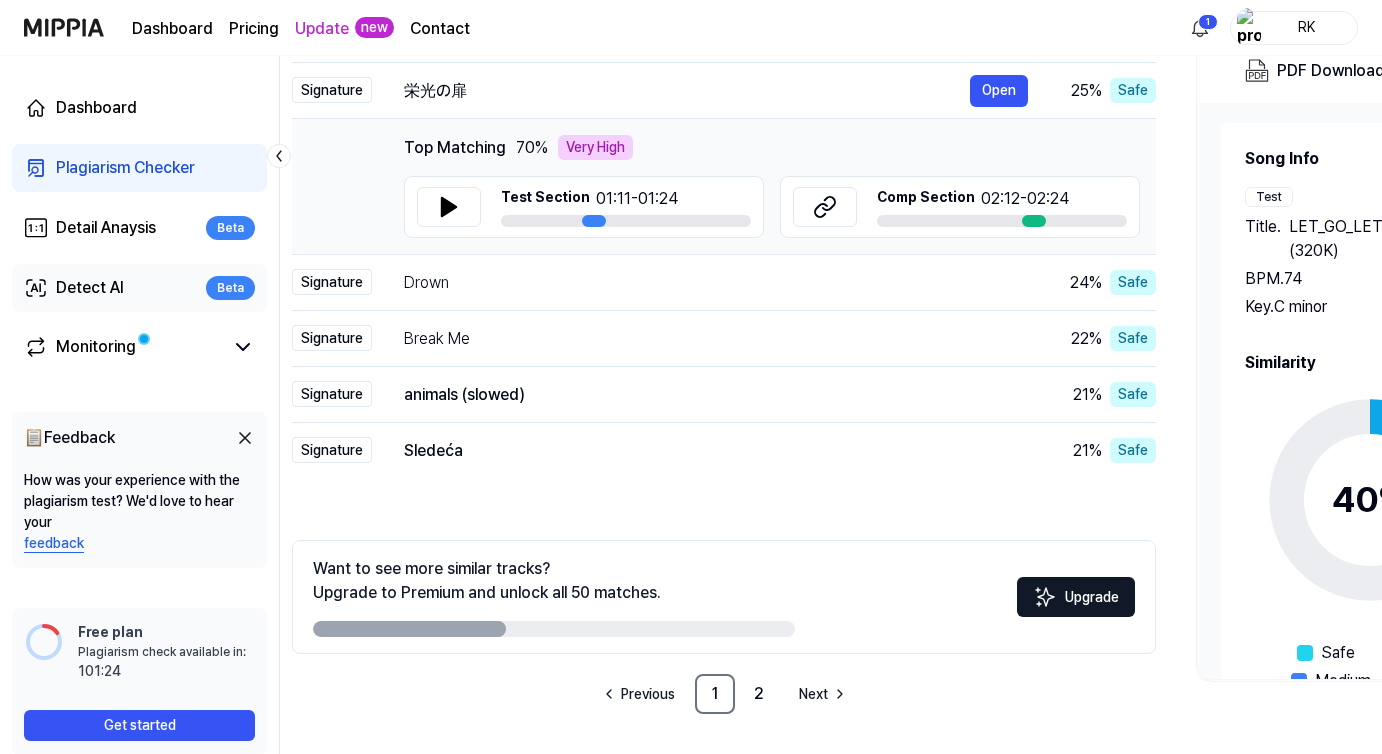 click on "Detect AI" at bounding box center [90, 288] 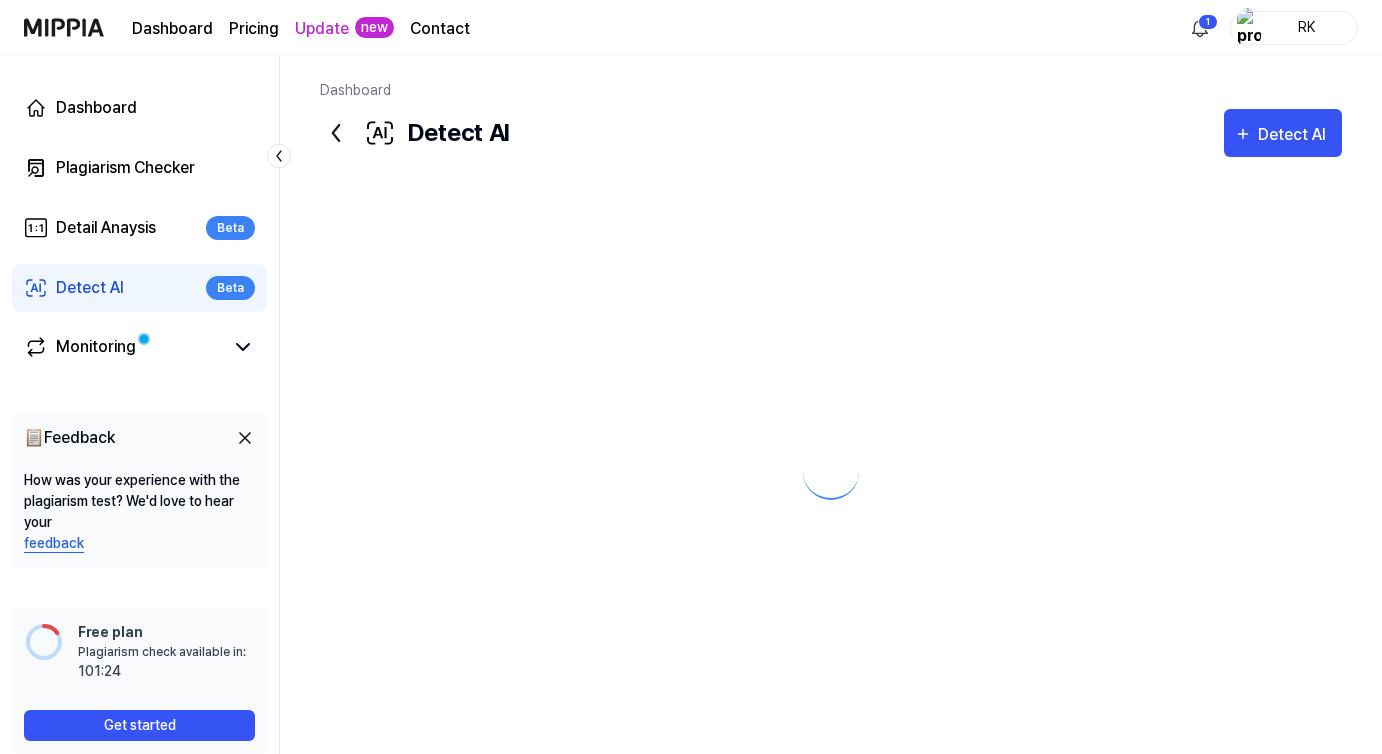 scroll, scrollTop: 0, scrollLeft: 0, axis: both 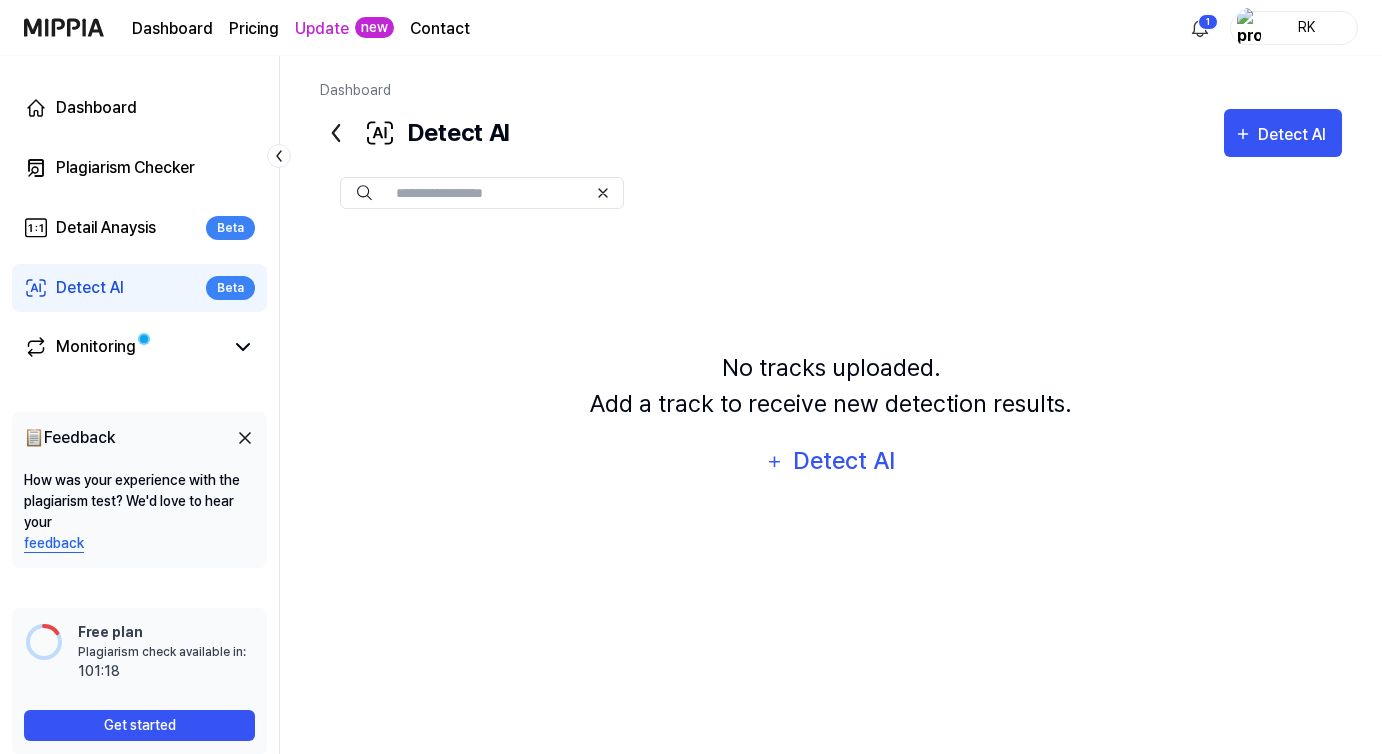 click on "No tracks uploaded.
Add a track to receive new detection results." at bounding box center [831, 386] 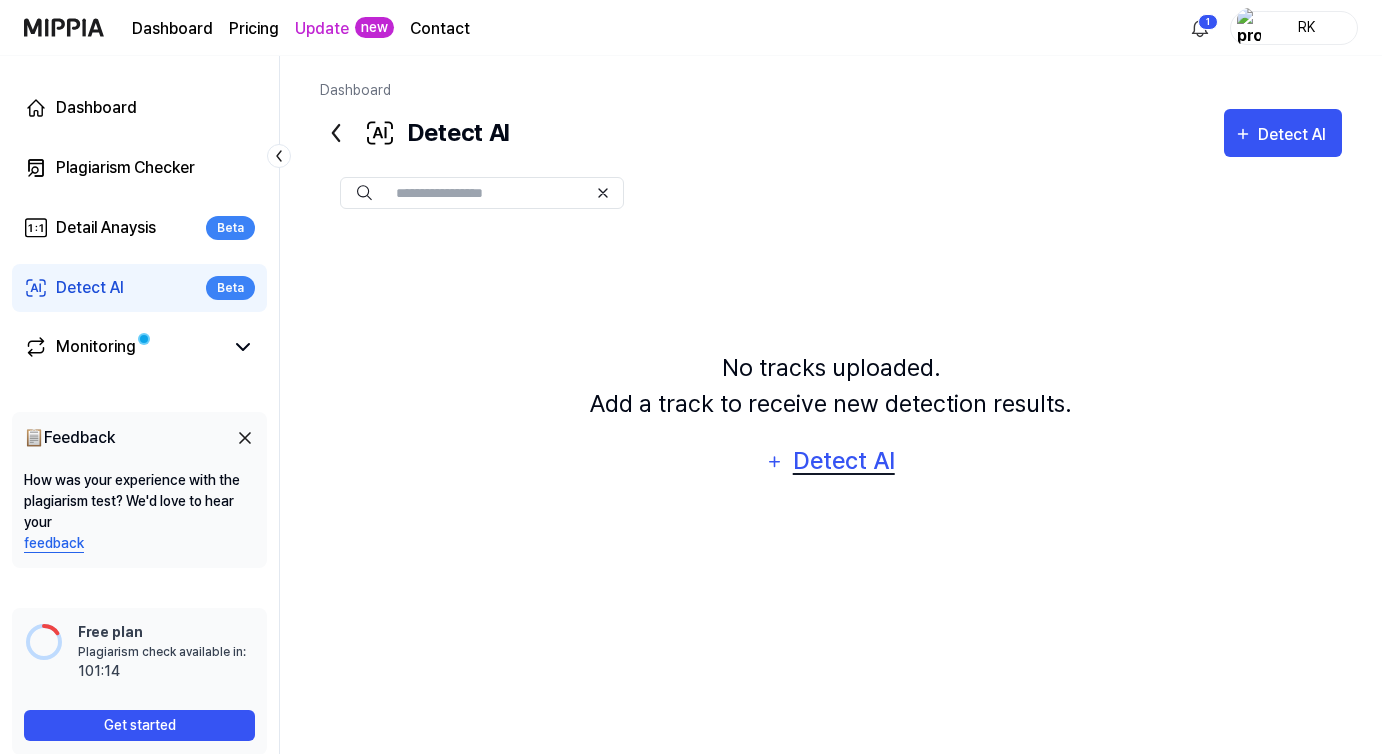 click on "Detect AI" at bounding box center [843, 461] 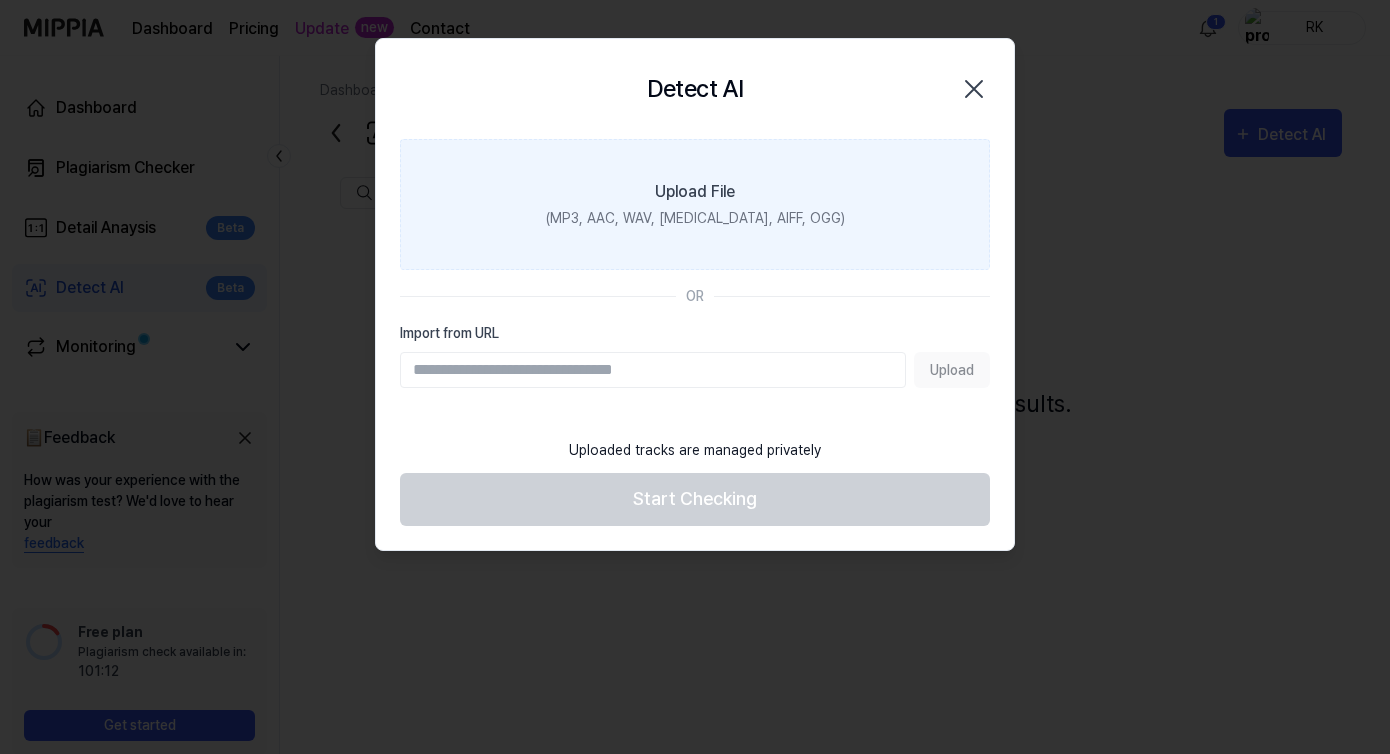 click on "Upload File" at bounding box center [695, 192] 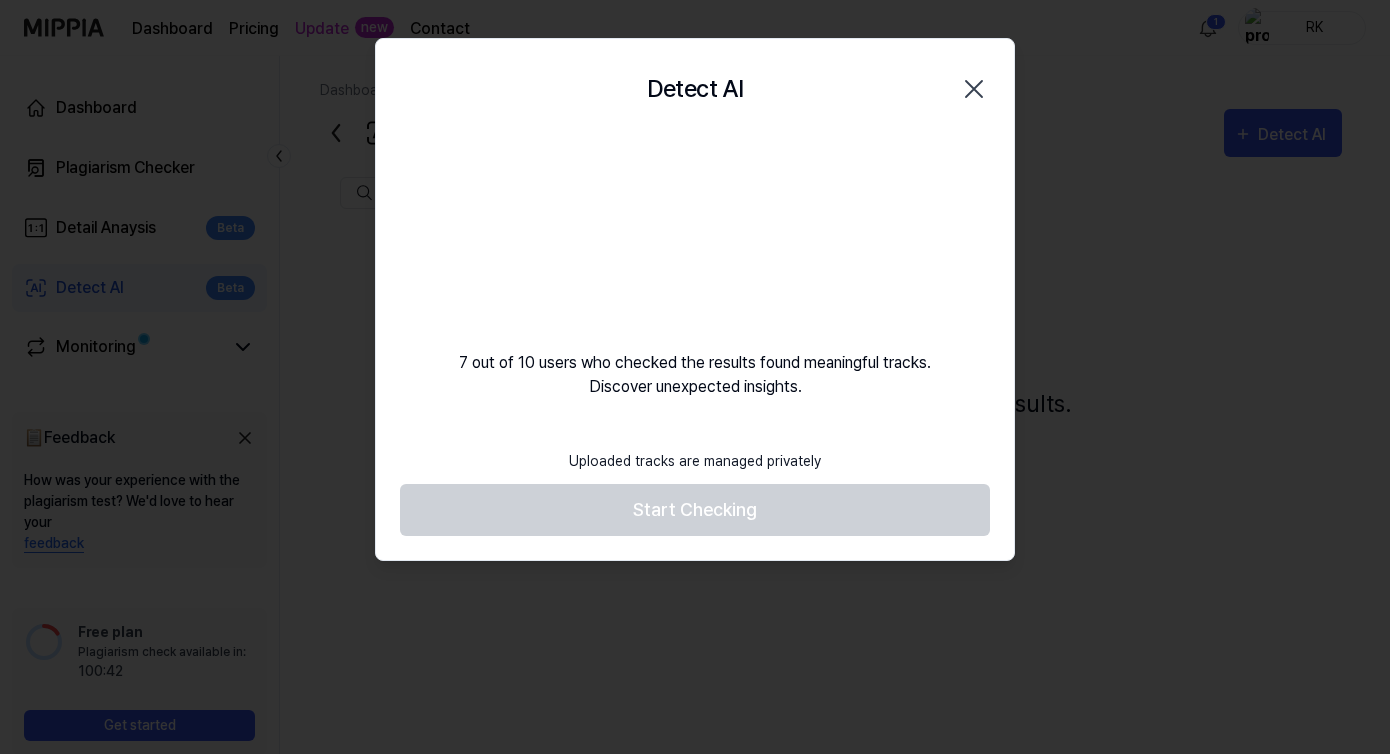 type 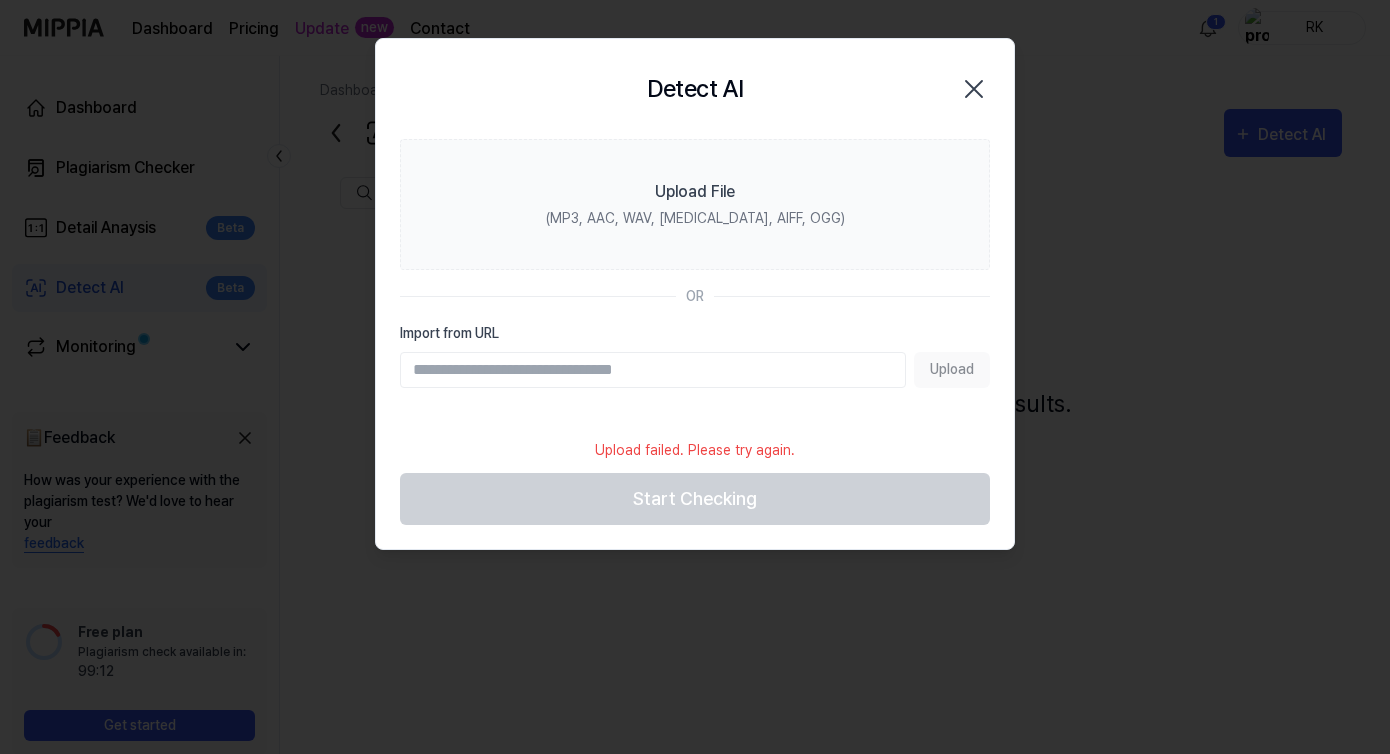 click 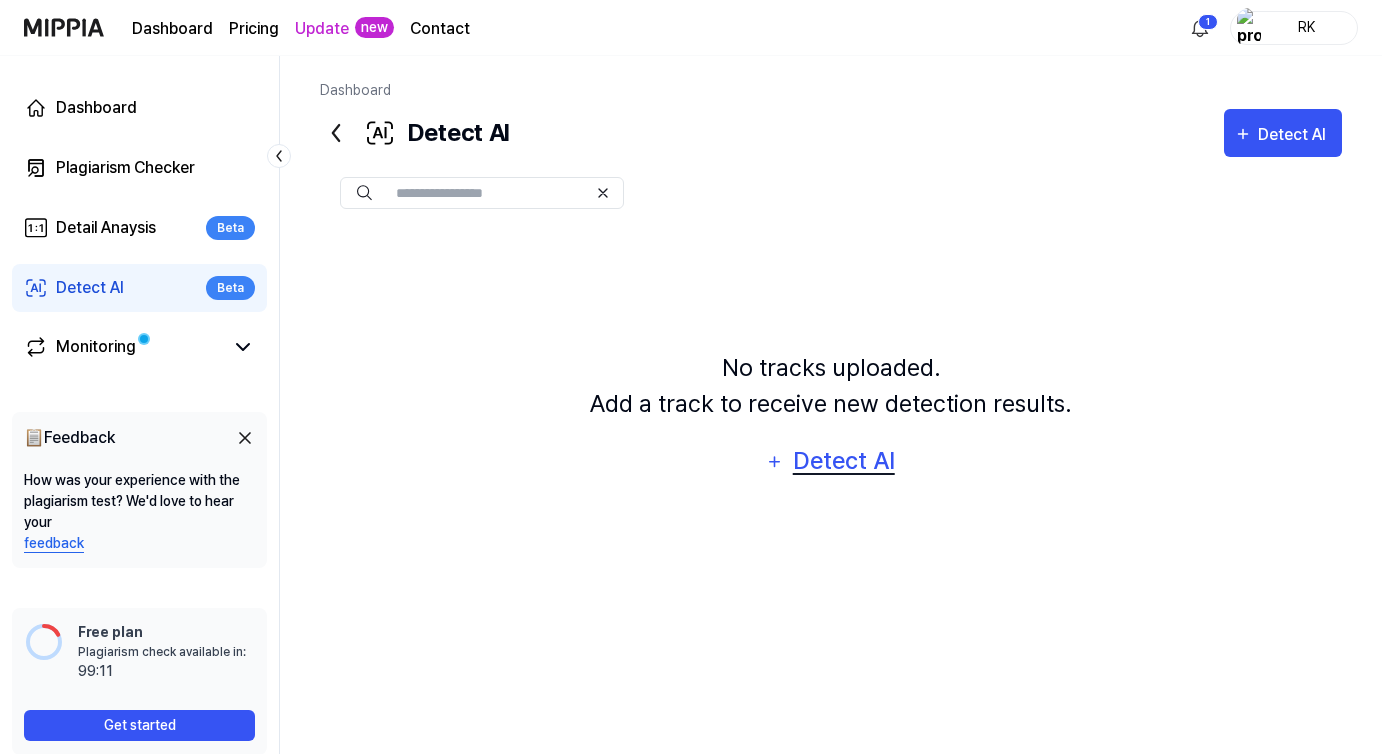 click on "Detect AI" at bounding box center [843, 461] 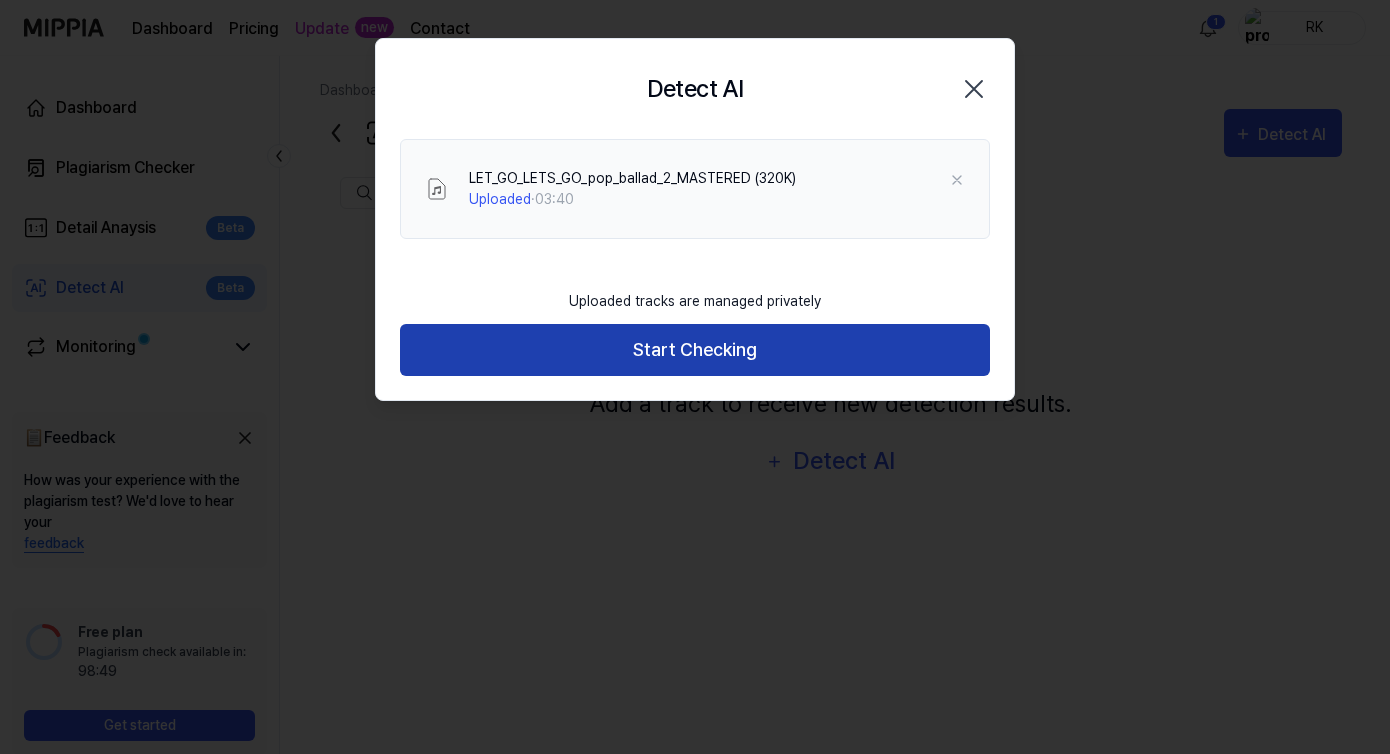 click on "Start Checking" at bounding box center [695, 350] 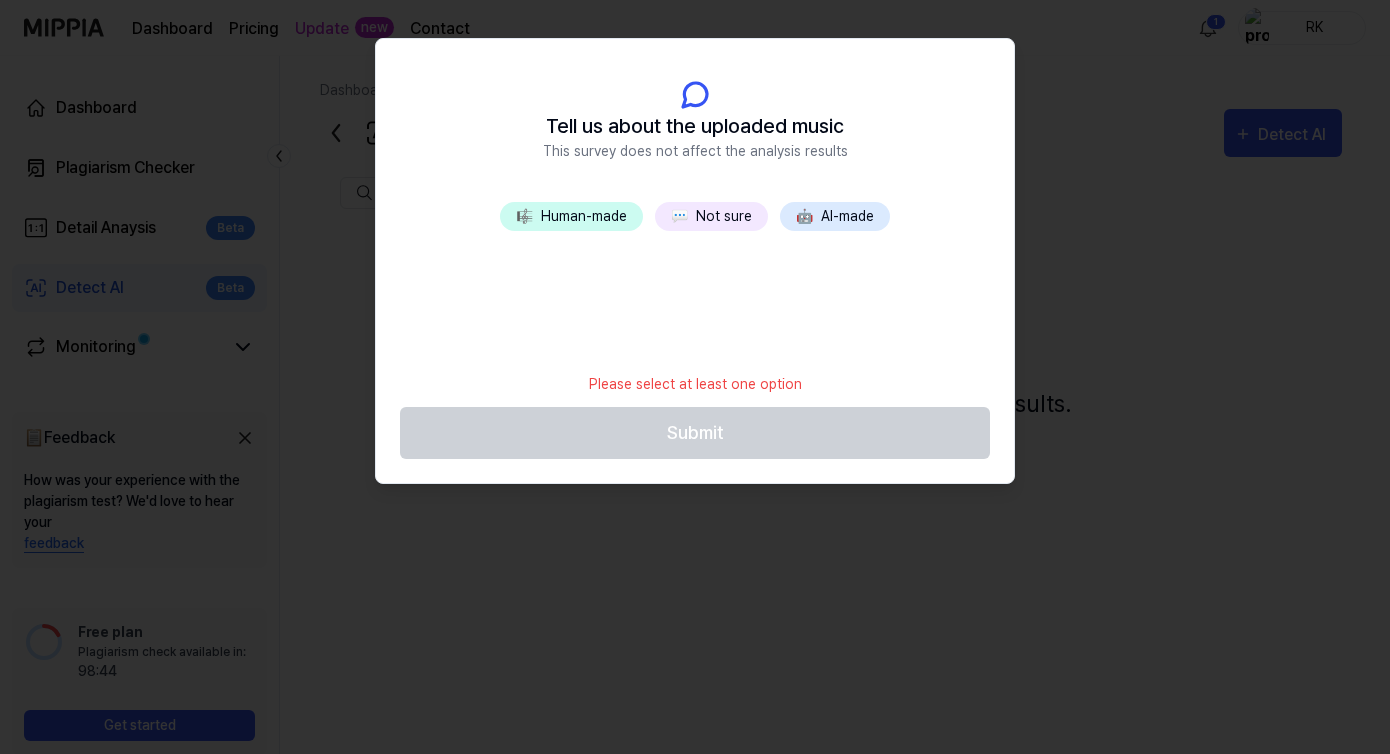 click on "💬 Not sure" at bounding box center (711, 216) 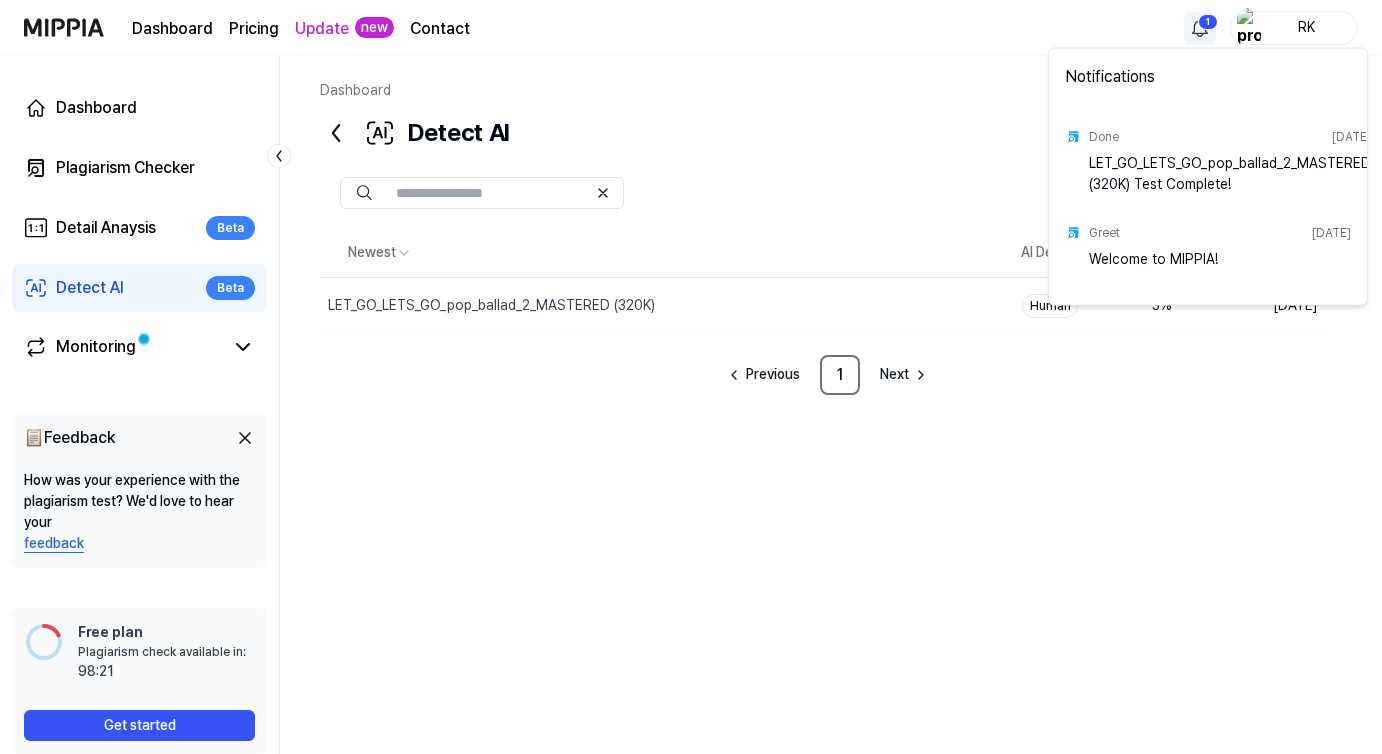 click on "Dashboard Pricing Update new Contact 1 RK Dashboard Plagiarism Checker Detail Anaysis Beta Detect AI Beta Monitoring 📋  Feedback How was your experience with the plagiarism test? We'd love to hear your  feedback Free plan Plagiarism check available in:  available in:      98:21 Get started Dashboard Detect AI Detect AI Plagiarism Checker Detail Analysis Detect AI Newest AI Detect AI Probability Date LET_GO_LETS_GO_pop_ballad_2_MASTERED (320K) Delete Human 3 % [DATE] Previous 1 Next Notifications Done [DATE] LET_GO_LETS_GO_pop_ballad_2_MASTERED (320K) Test Complete! Greet [DATE] Welcome to MIPPIA!" at bounding box center [691, 377] 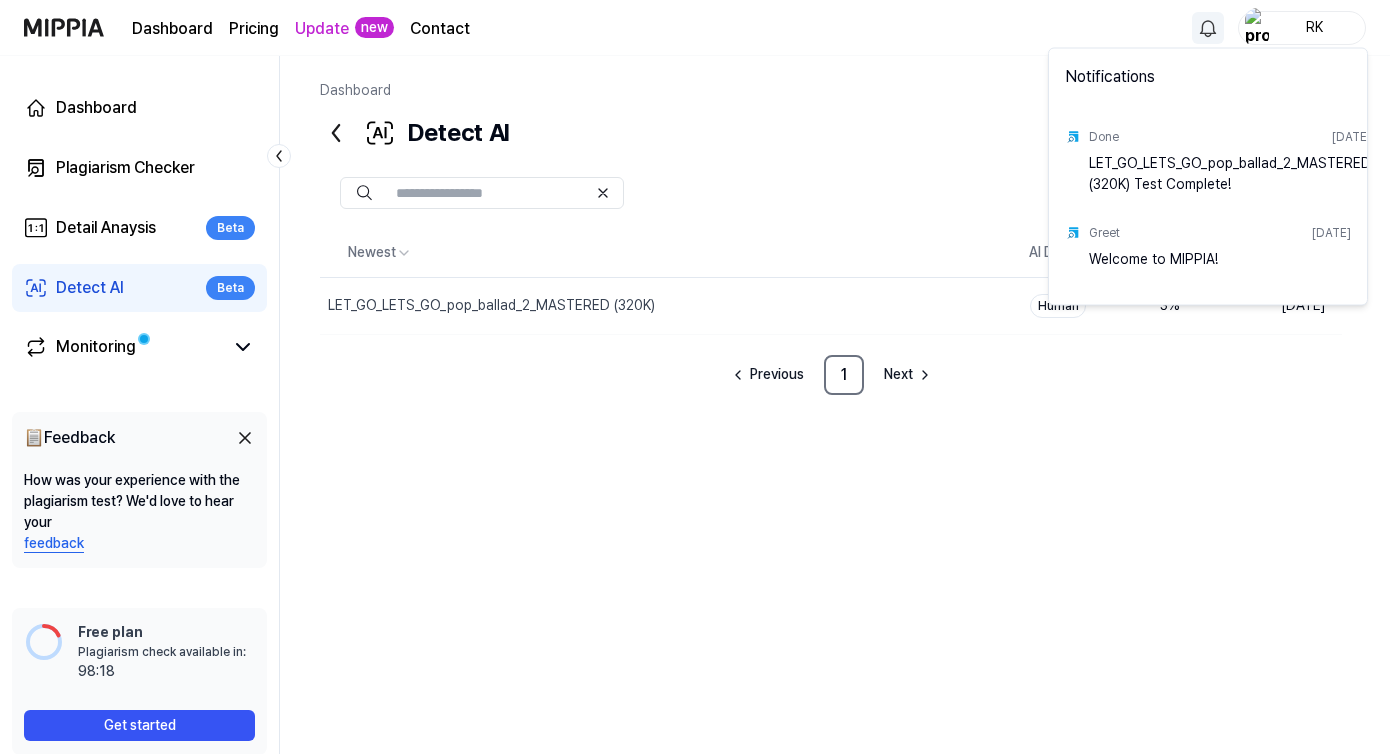 click on "Dashboard Pricing Update new Contact RK Dashboard Plagiarism Checker Detail Anaysis Beta Detect AI Beta Monitoring 📋  Feedback How was your experience with the plagiarism test? We'd love to hear your  feedback Free plan Plagiarism check available in:  available in:      98:18 Get started Dashboard Detect AI Detect AI Plagiarism Checker Detail Analysis Detect AI Newest AI Detect AI Probability Date LET_GO_LETS_GO_pop_ballad_2_MASTERED (320K) Delete Human 3 % [DATE] Previous 1 Next Notifications Done [DATE] LET_GO_LETS_GO_pop_ballad_2_MASTERED (320K) Test Complete! Greet [DATE] Welcome to MIPPIA!" at bounding box center [695, 377] 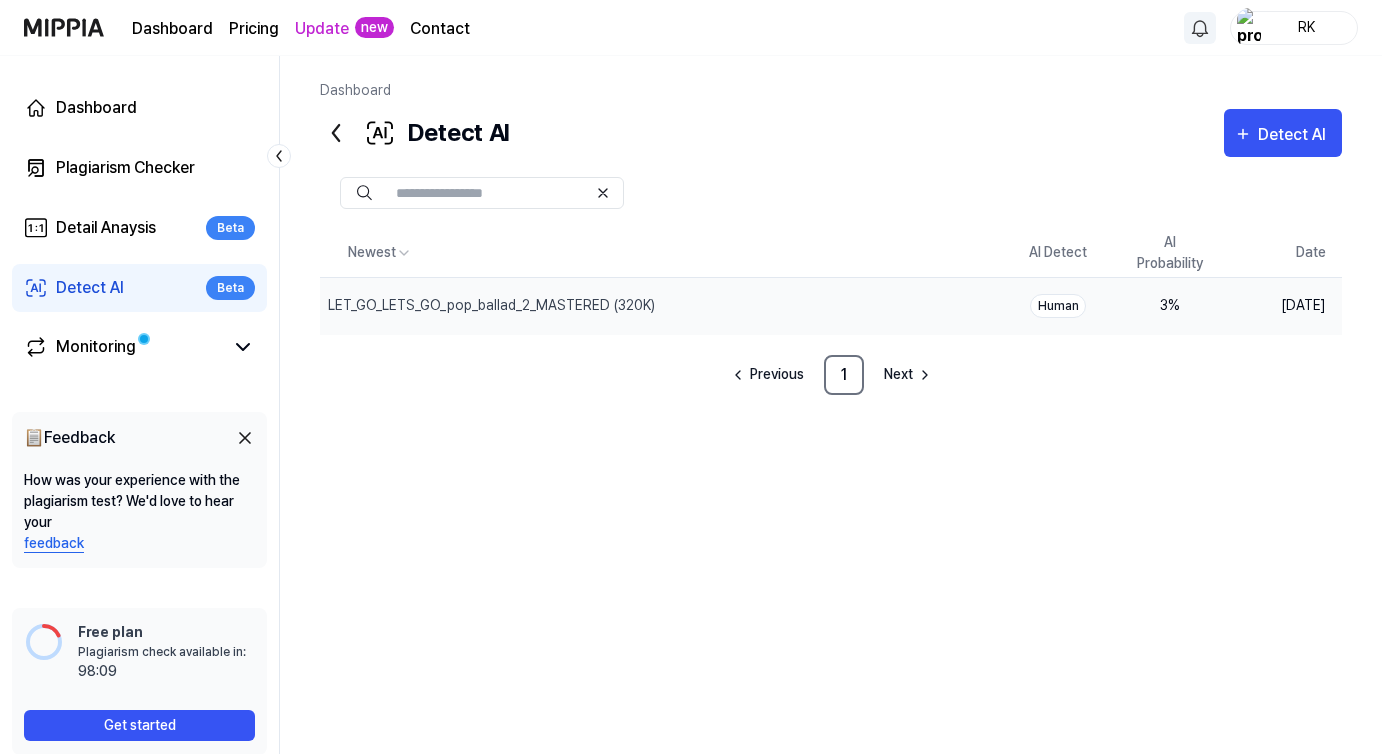 click on "Human" at bounding box center (1058, 306) 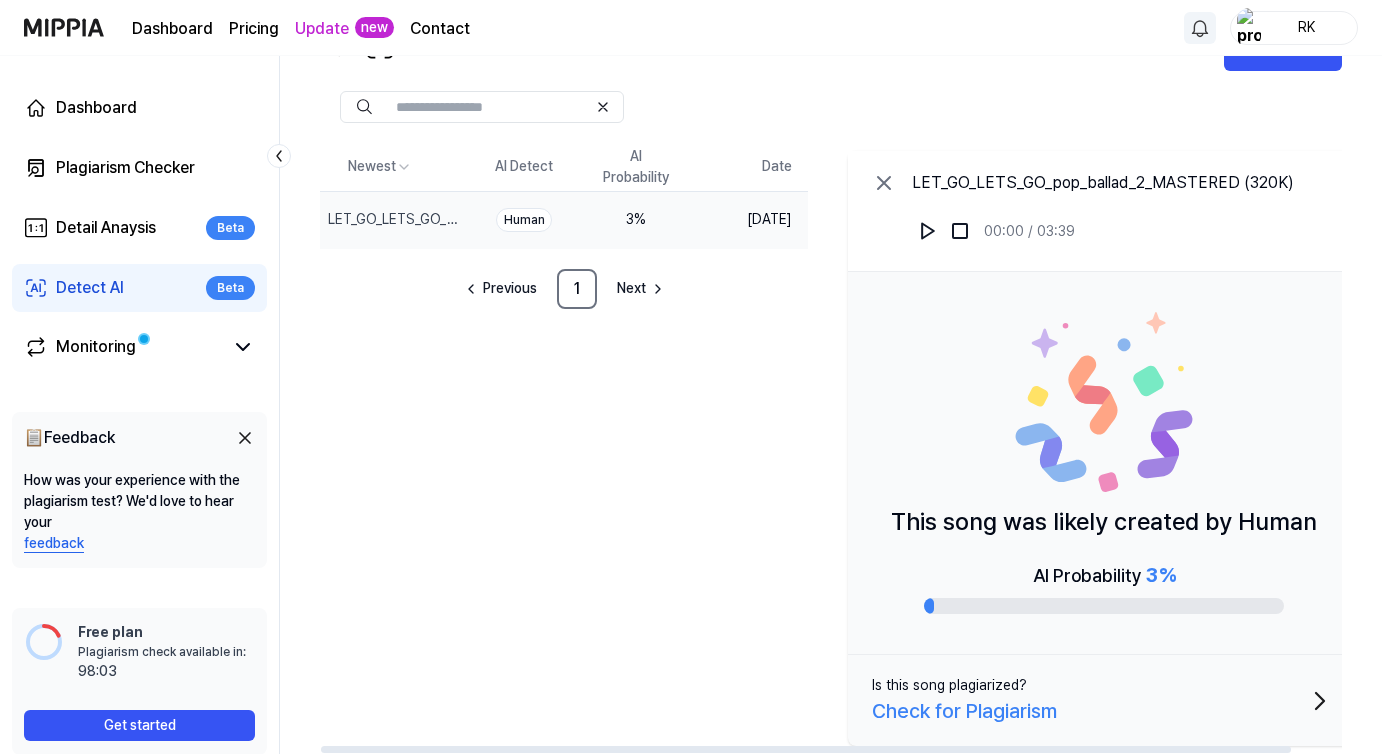 scroll, scrollTop: 86, scrollLeft: 0, axis: vertical 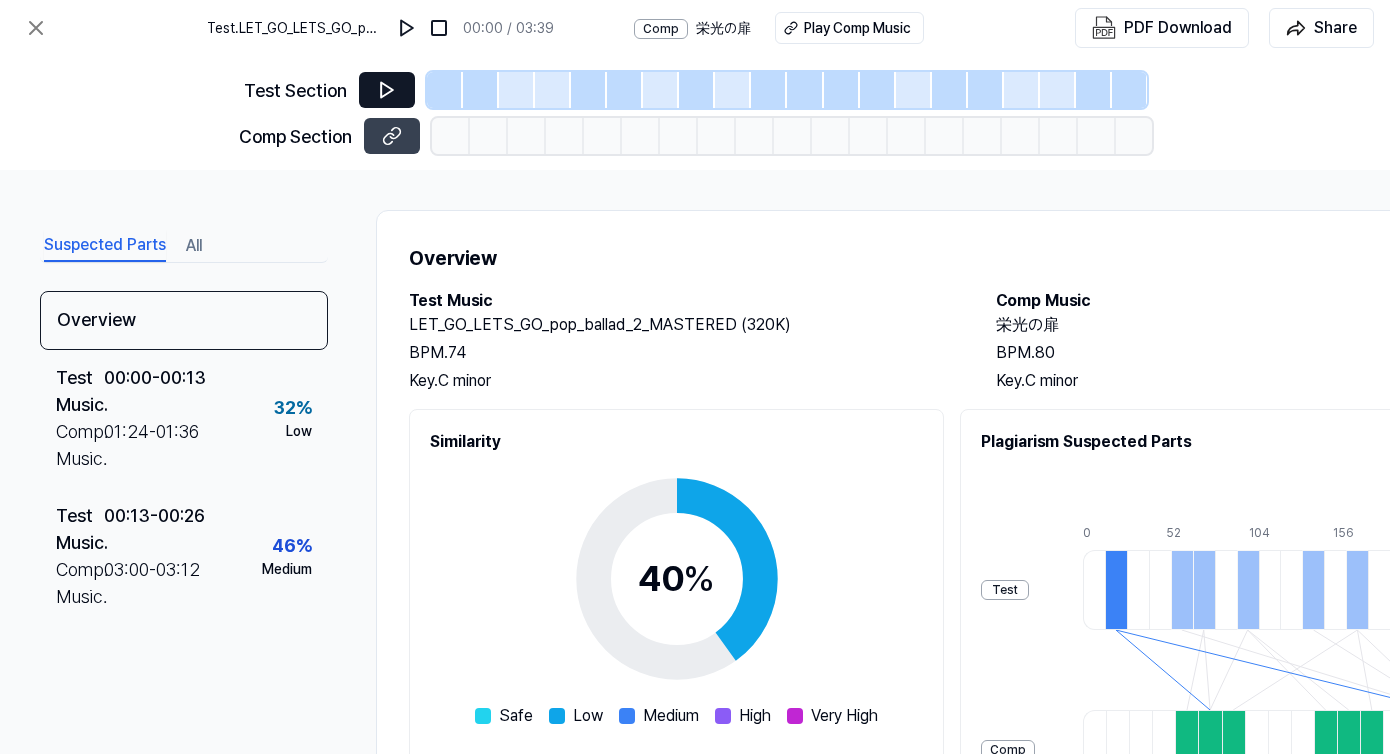 click 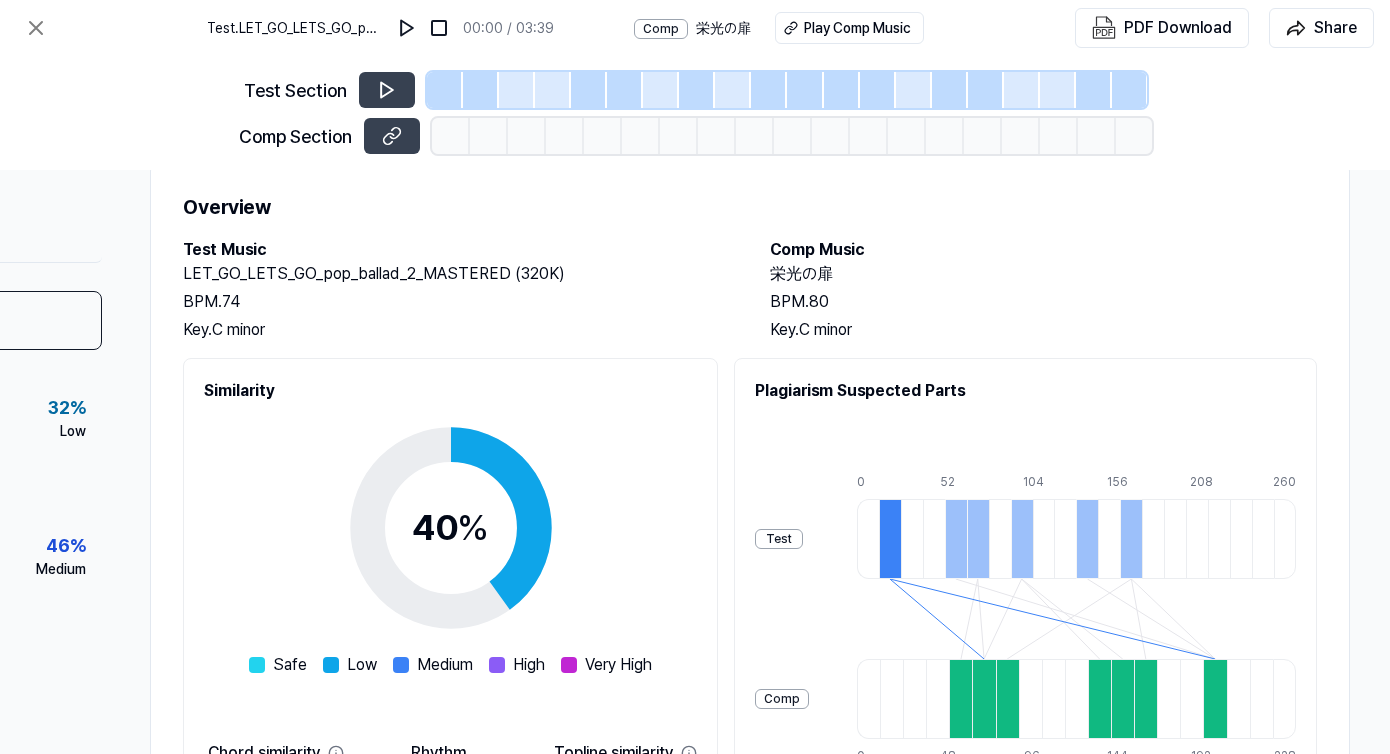 scroll, scrollTop: 0, scrollLeft: 234, axis: horizontal 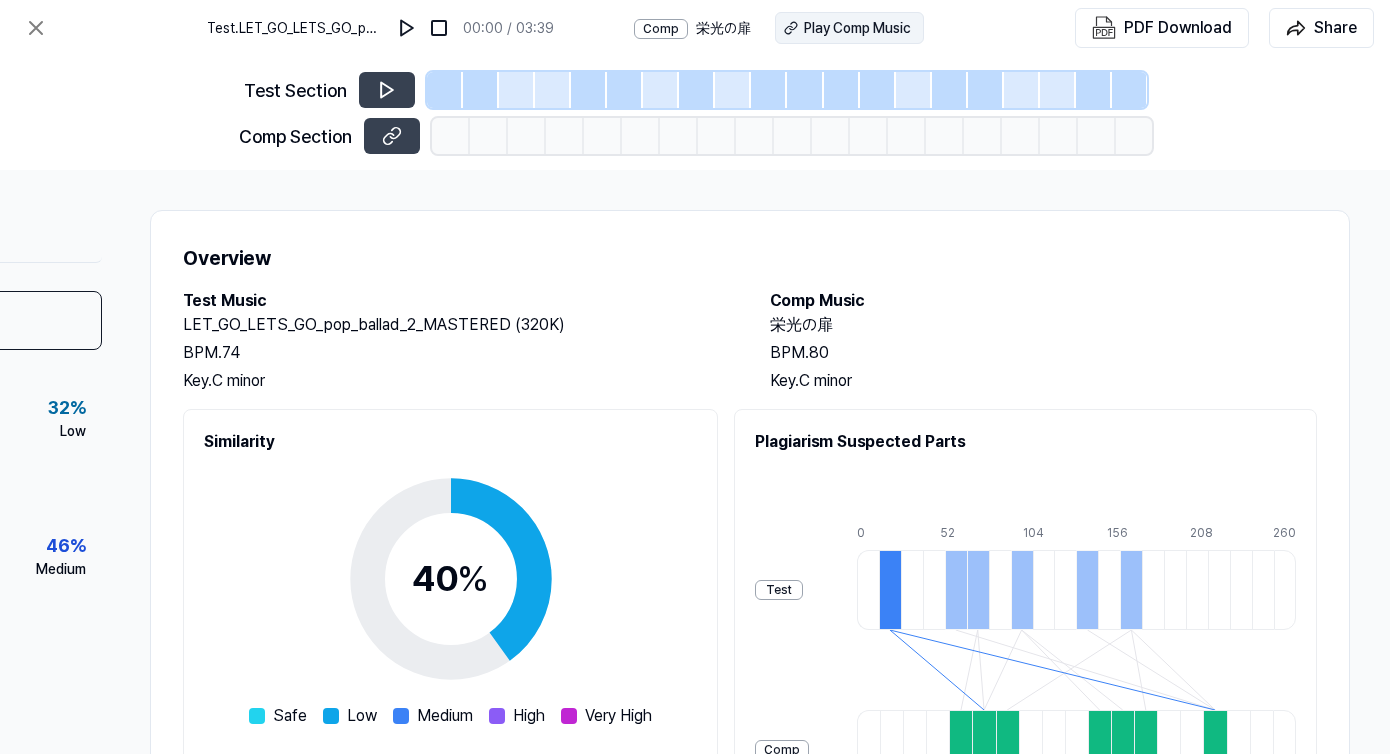 click on "Play Comp Music" at bounding box center (857, 28) 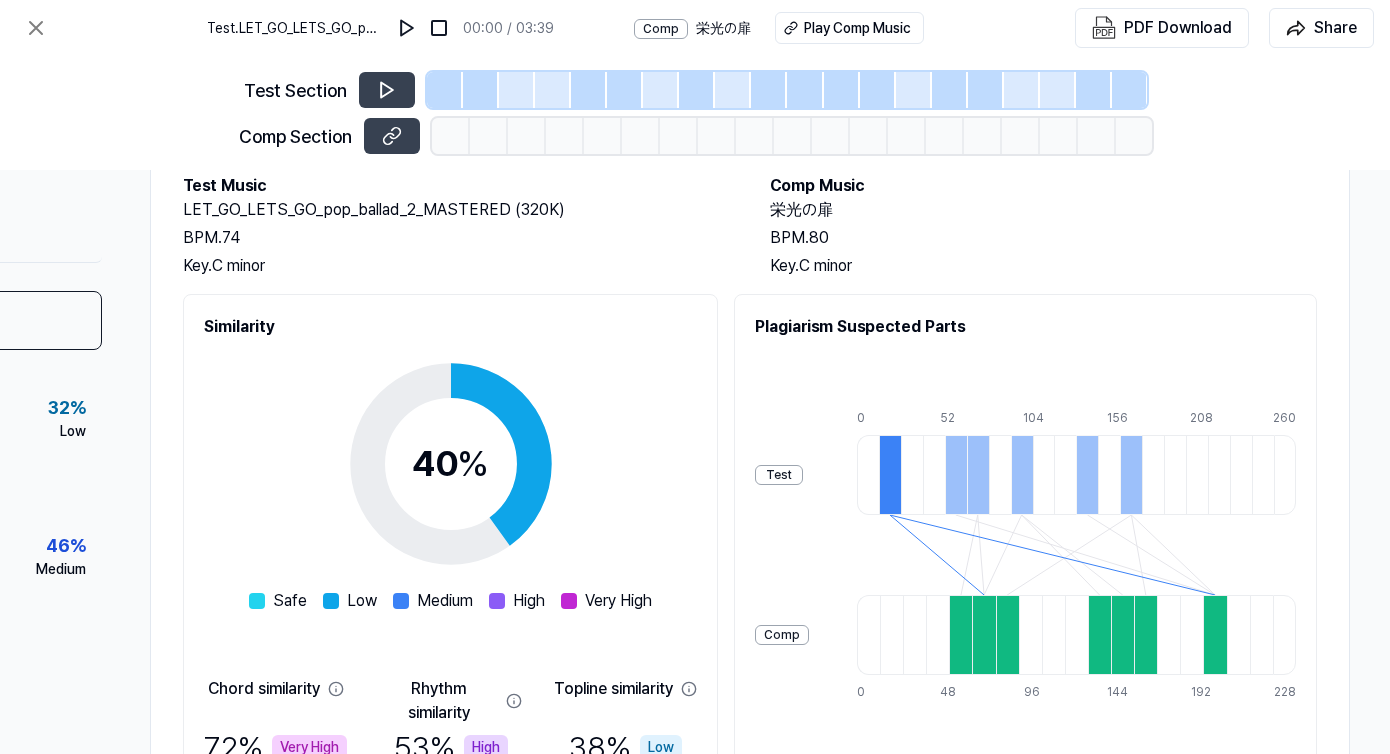 scroll, scrollTop: 0, scrollLeft: 234, axis: horizontal 